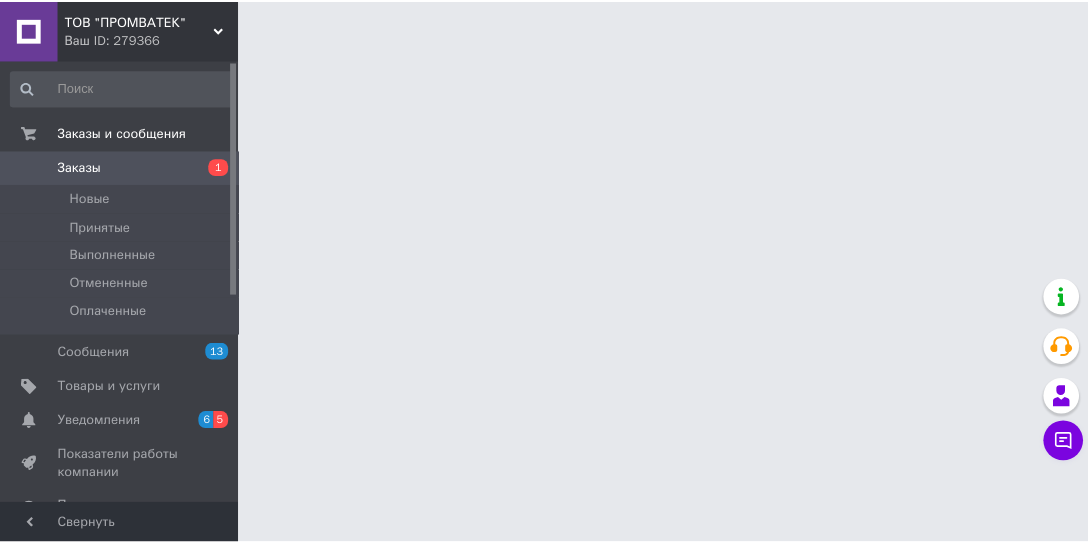 scroll, scrollTop: 0, scrollLeft: 0, axis: both 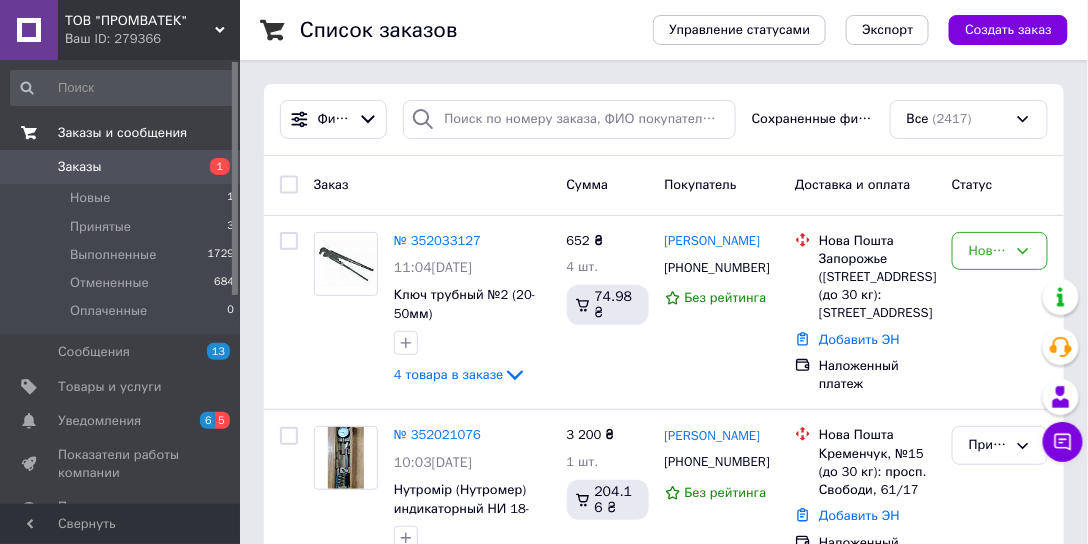 click on "Заказы и сообщения" at bounding box center [122, 133] 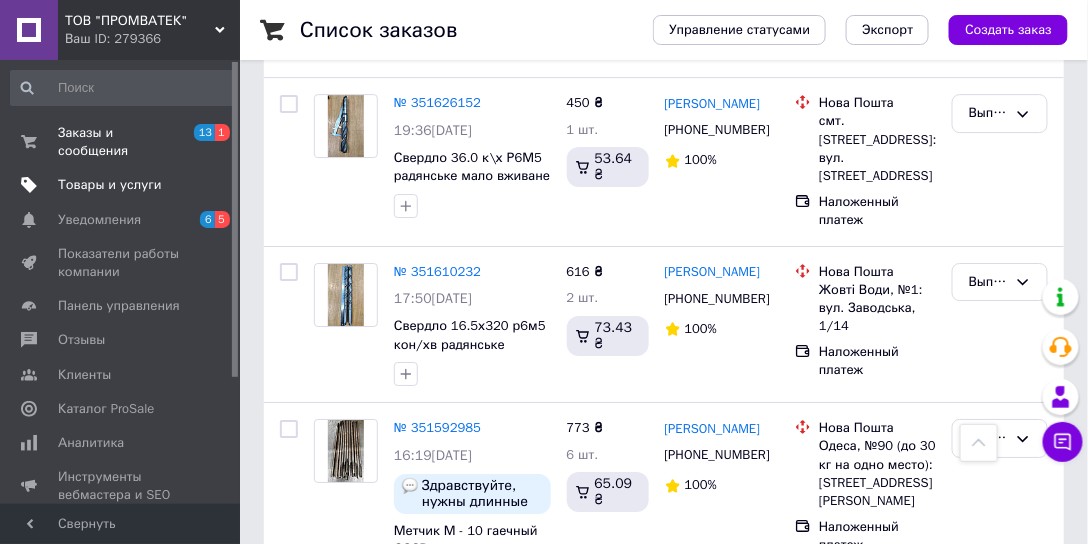 scroll, scrollTop: 1600, scrollLeft: 0, axis: vertical 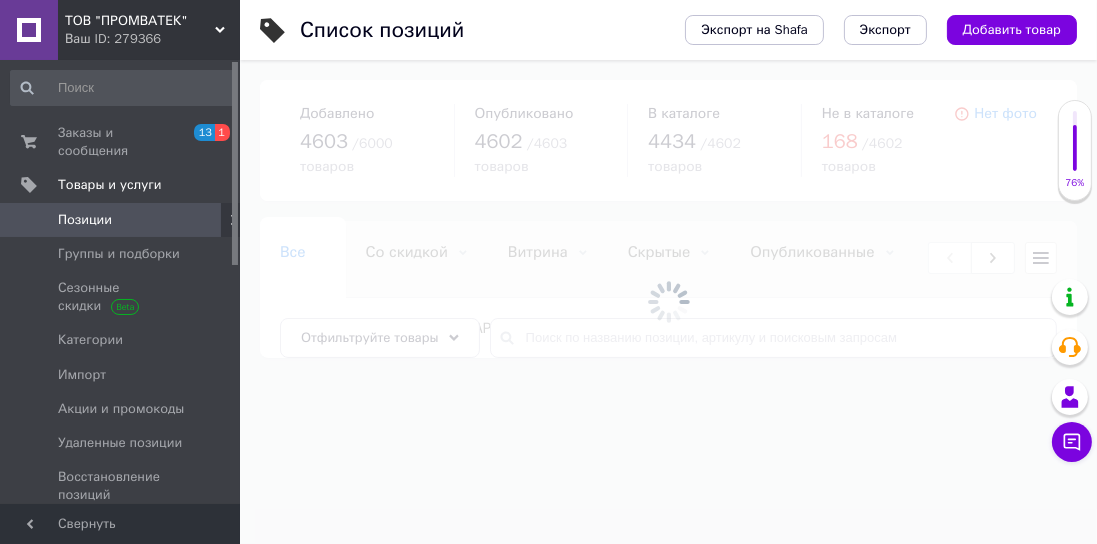 click at bounding box center [668, 302] 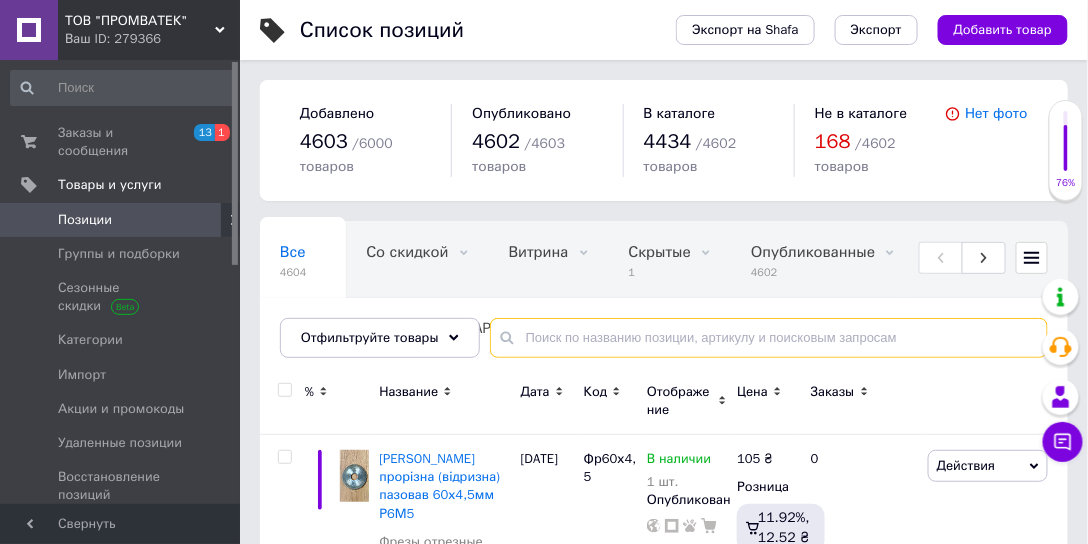 click at bounding box center [769, 338] 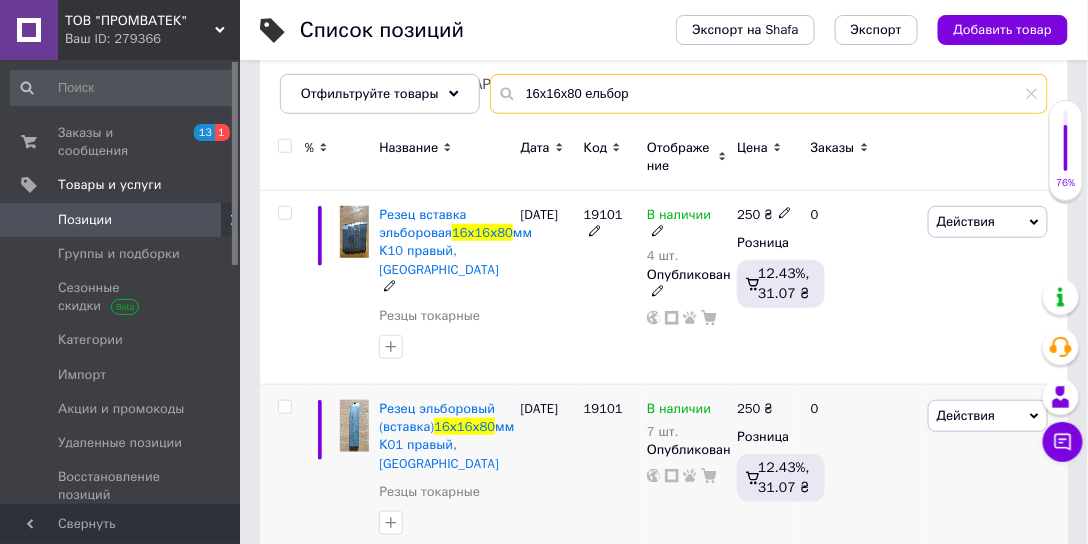 scroll, scrollTop: 285, scrollLeft: 0, axis: vertical 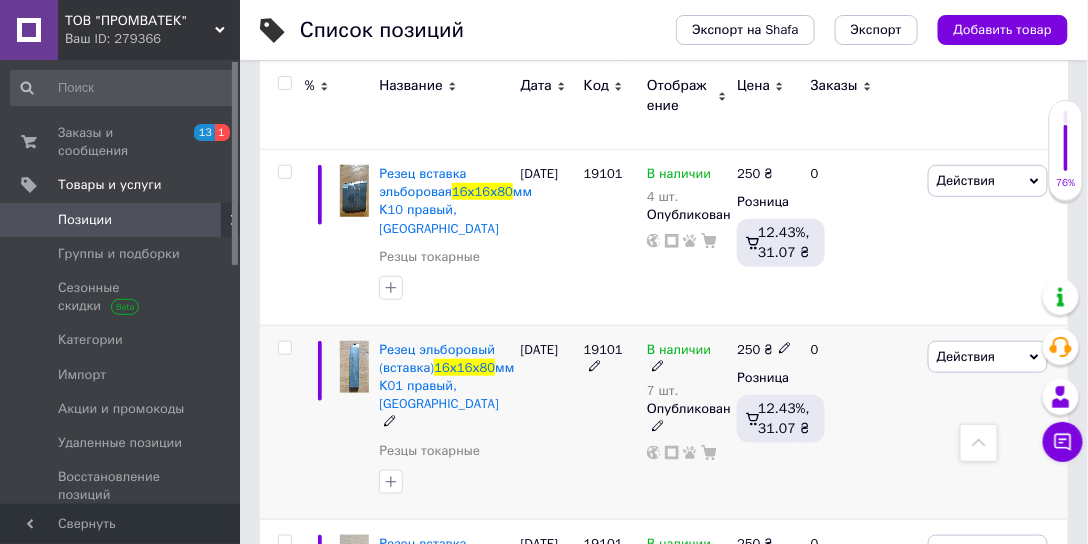 type on "16х16х80 ельбор" 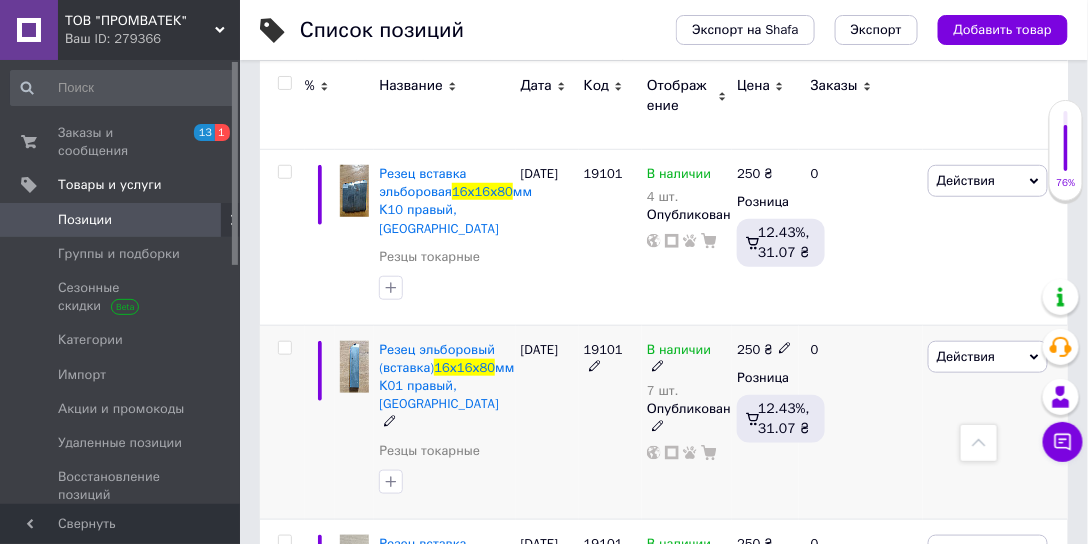 click 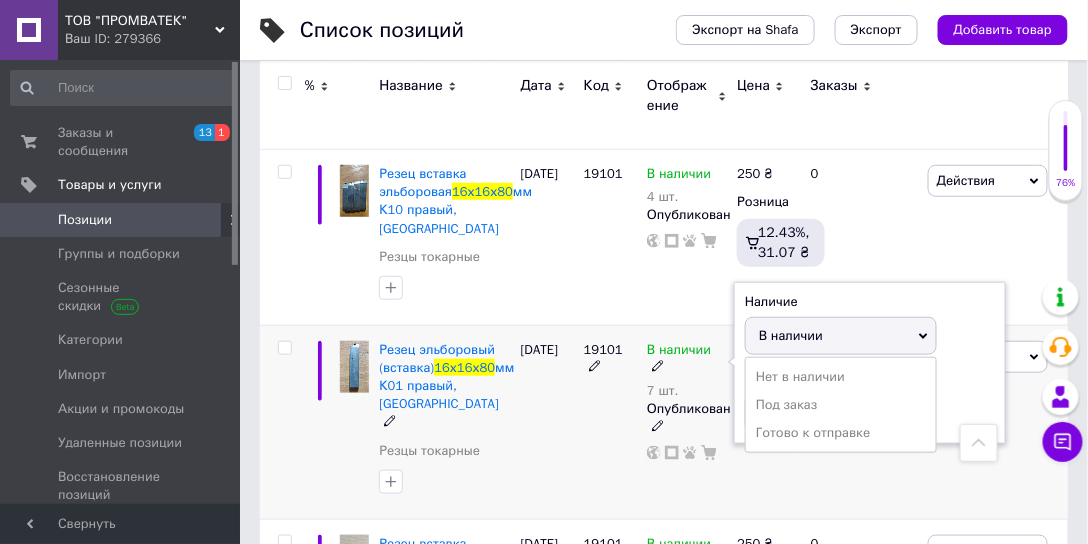 click on "В наличии" at bounding box center (791, 335) 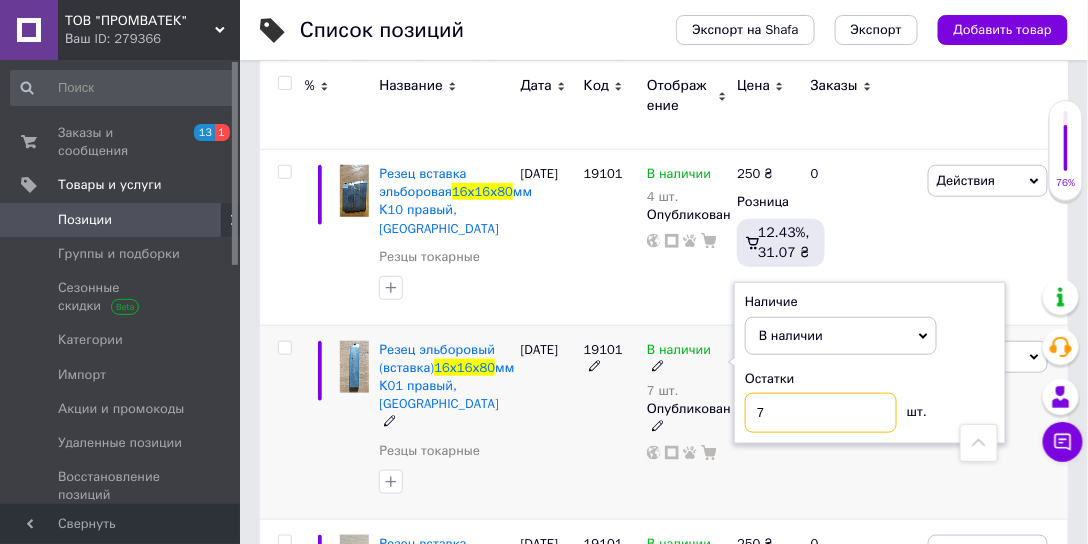 drag, startPoint x: 773, startPoint y: 401, endPoint x: 752, endPoint y: 408, distance: 22.135944 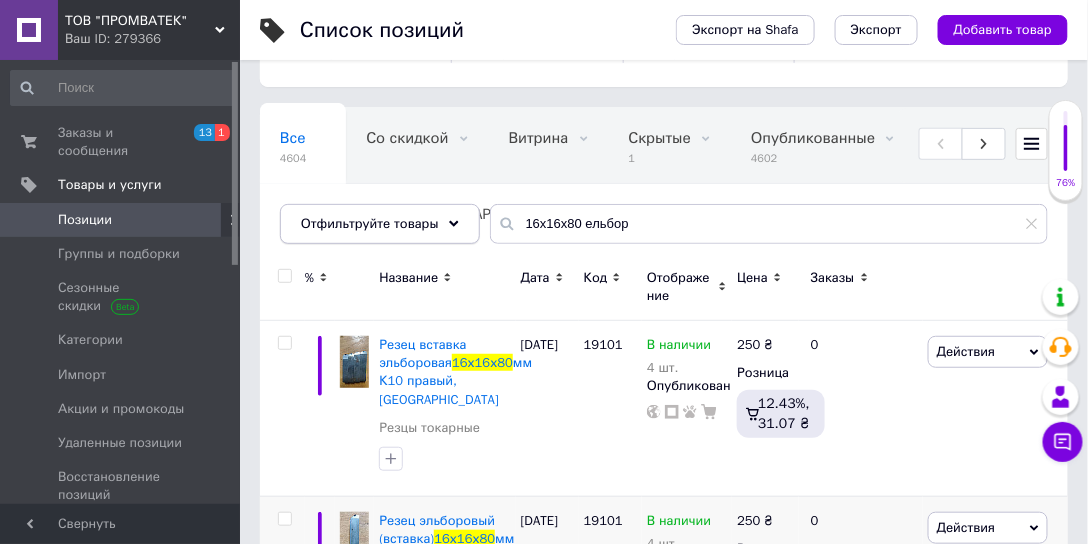 scroll, scrollTop: 97, scrollLeft: 0, axis: vertical 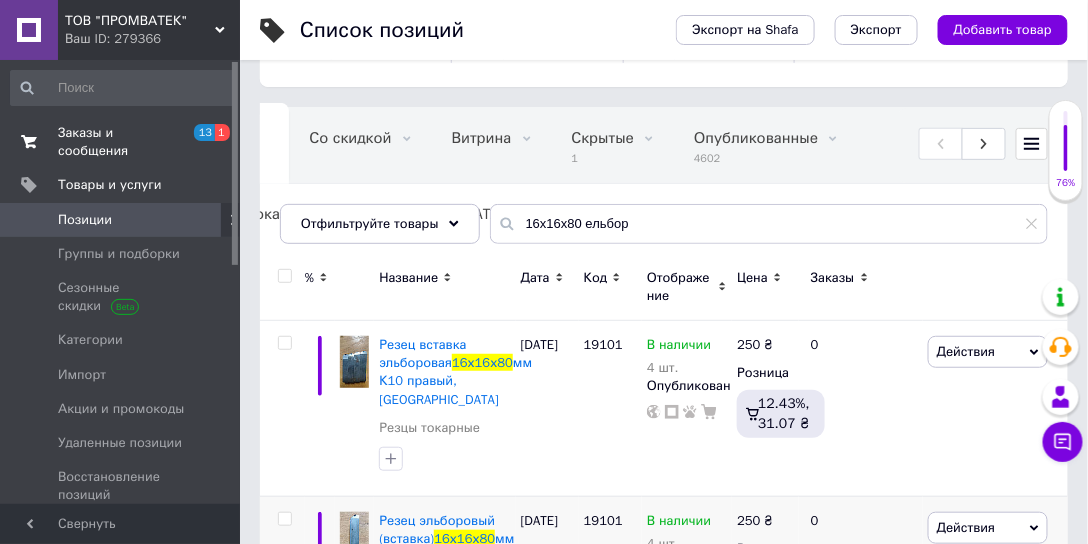 click on "Заказы и сообщения" at bounding box center (121, 142) 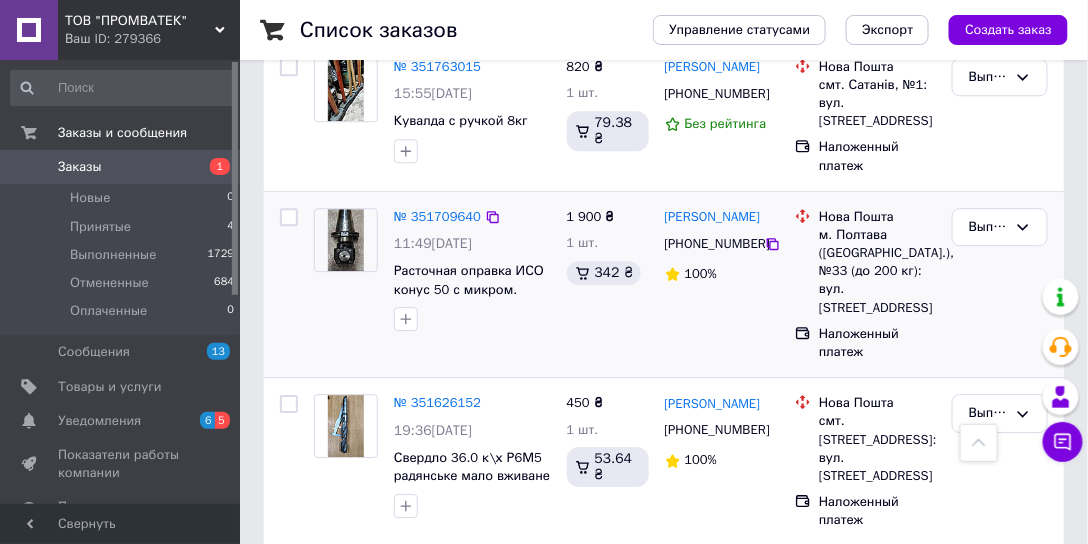 scroll, scrollTop: 1314, scrollLeft: 0, axis: vertical 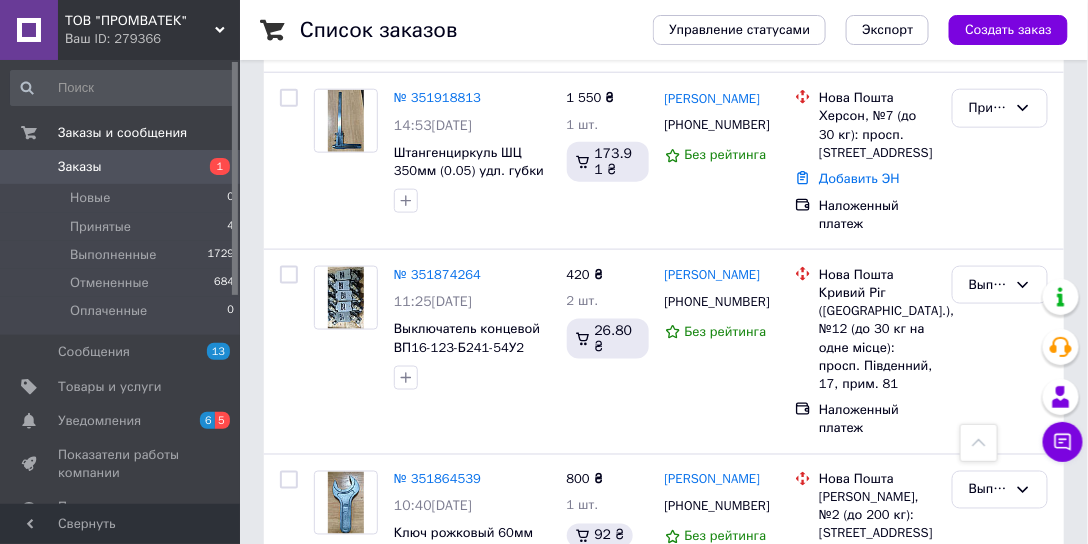 click on "№ 351874264" at bounding box center (437, 274) 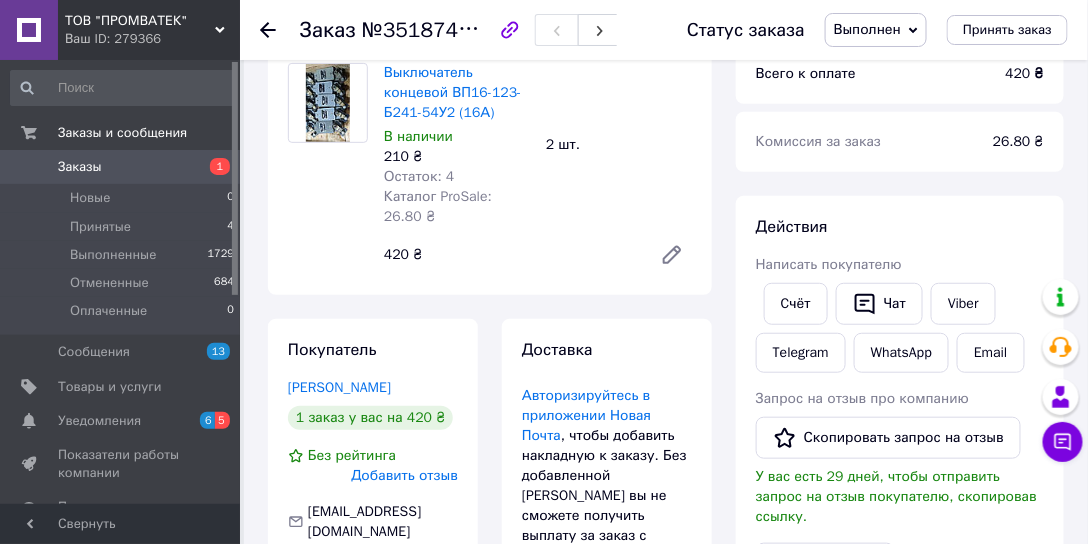 scroll, scrollTop: 228, scrollLeft: 0, axis: vertical 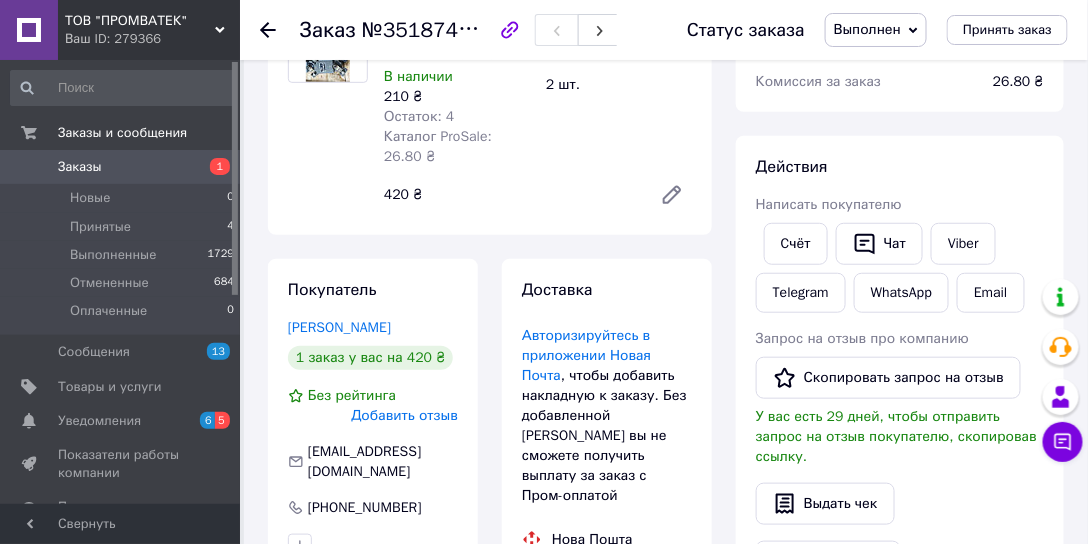click 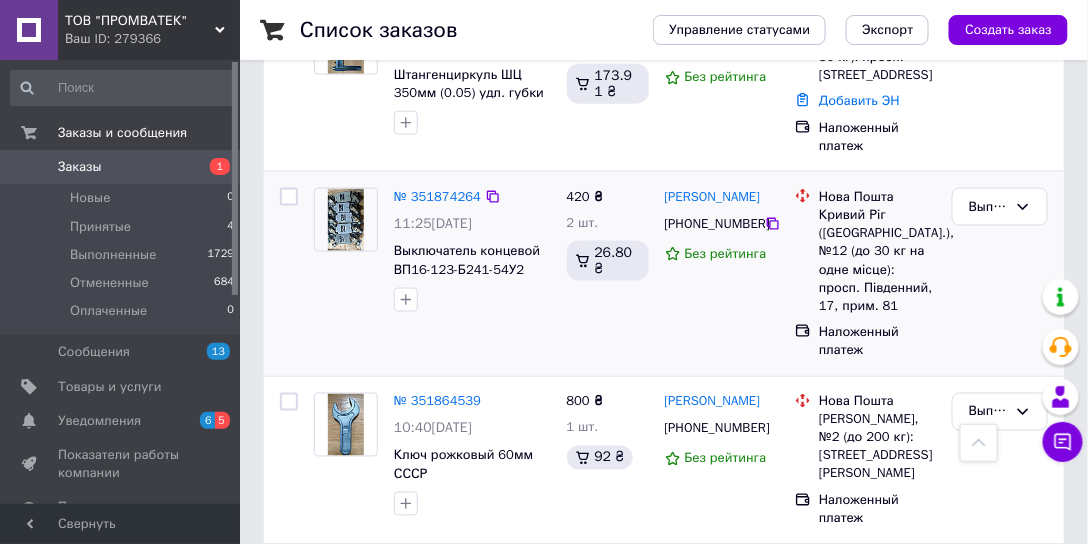 scroll, scrollTop: 628, scrollLeft: 0, axis: vertical 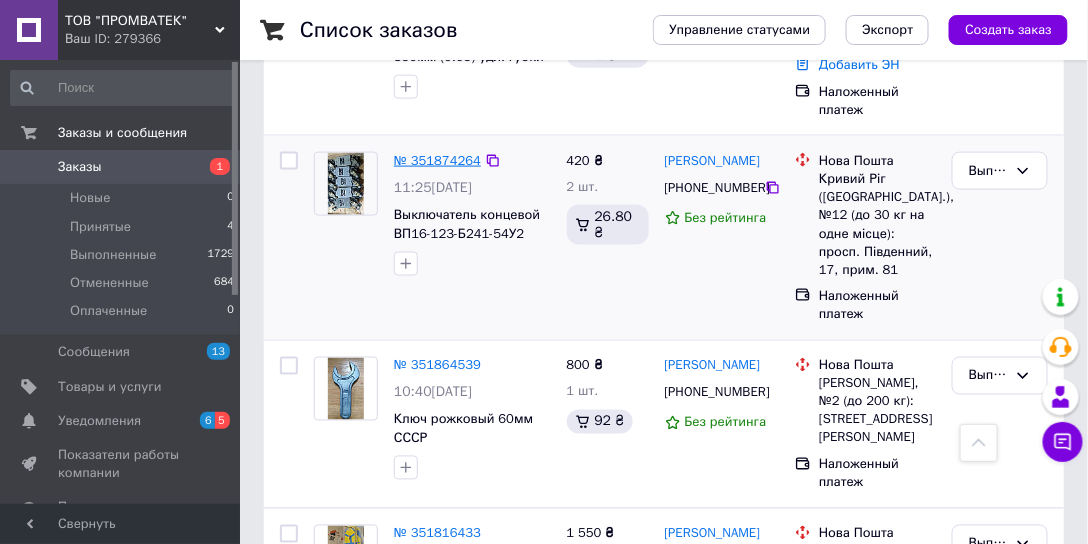 click on "№ 351874264" at bounding box center [437, 160] 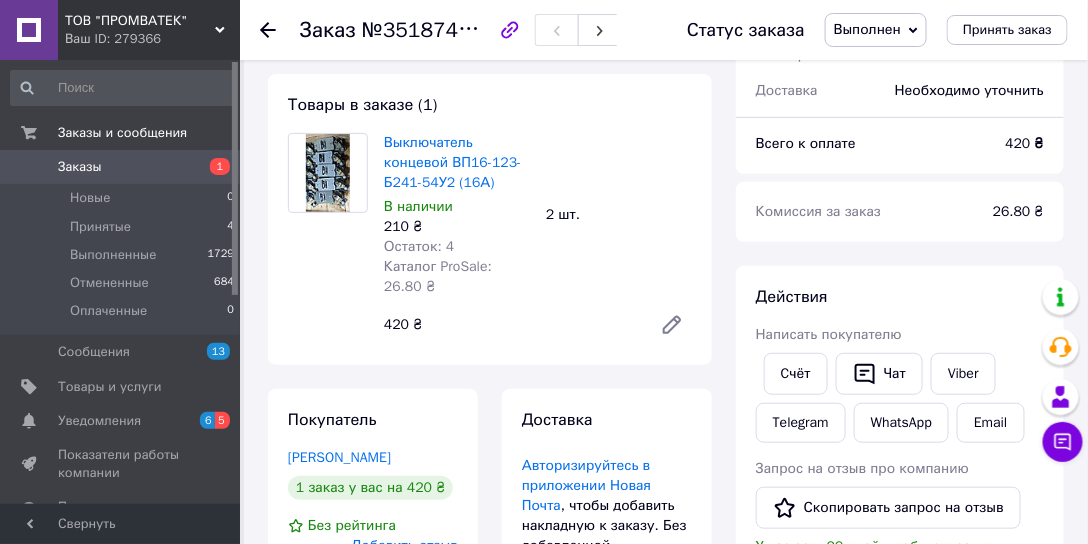 scroll, scrollTop: 0, scrollLeft: 0, axis: both 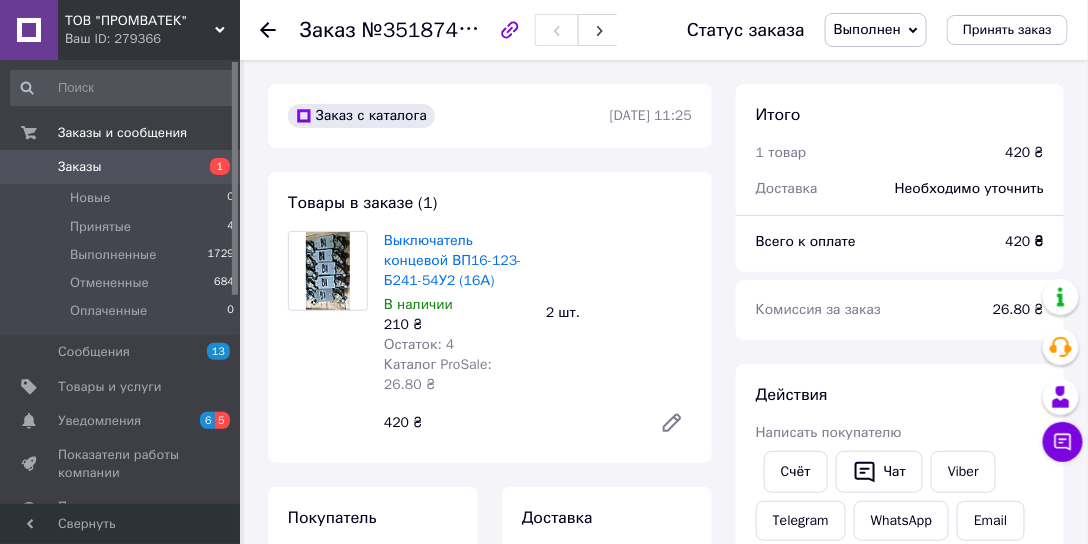 click 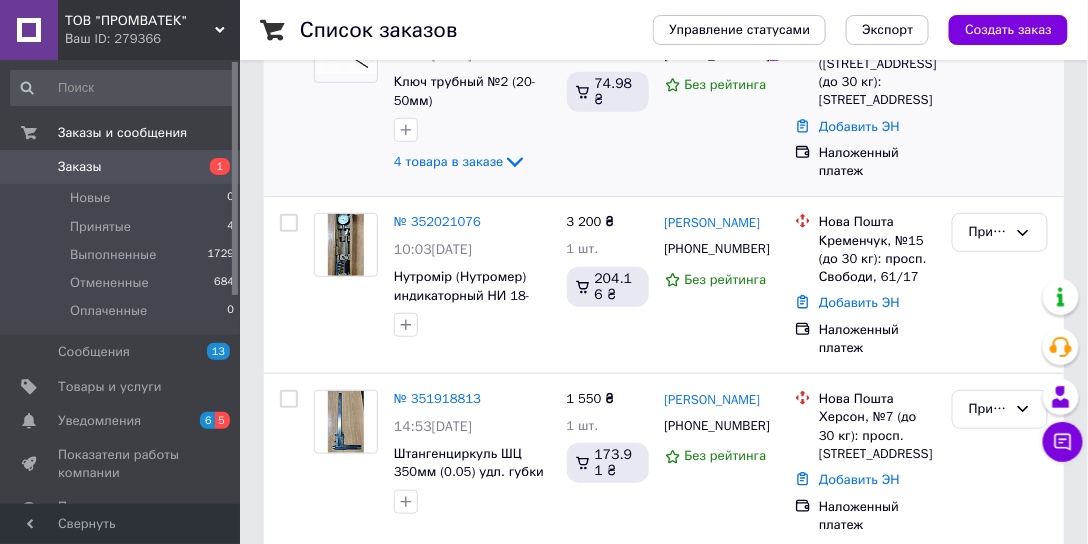 scroll, scrollTop: 228, scrollLeft: 0, axis: vertical 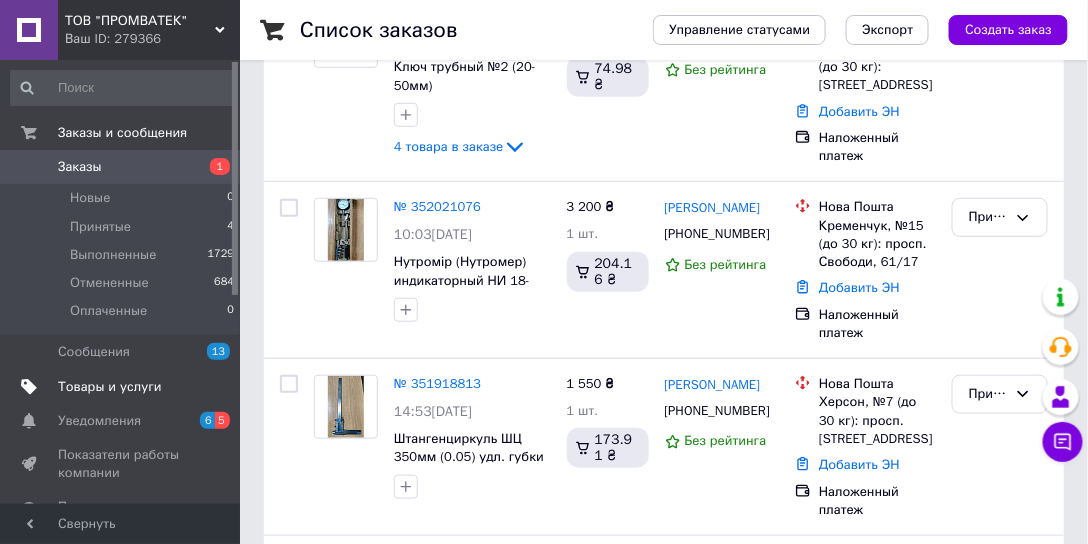click on "Товары и услуги" at bounding box center (110, 387) 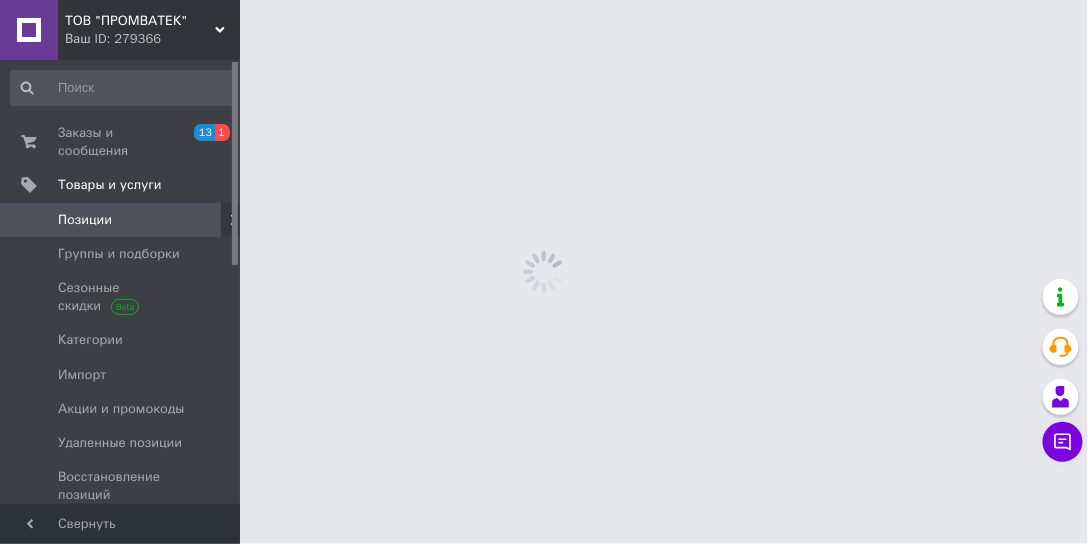 scroll, scrollTop: 0, scrollLeft: 0, axis: both 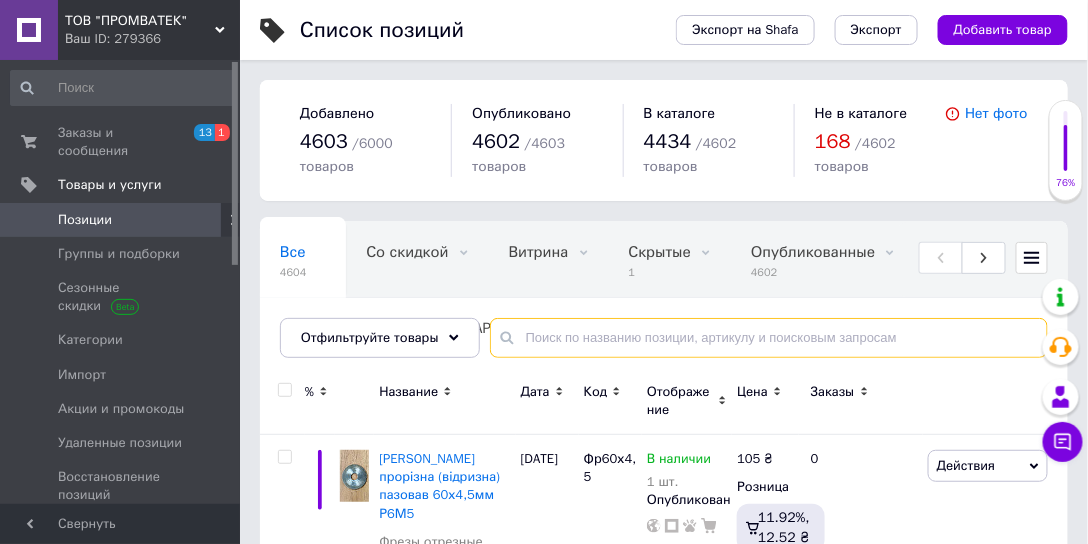 click at bounding box center (769, 338) 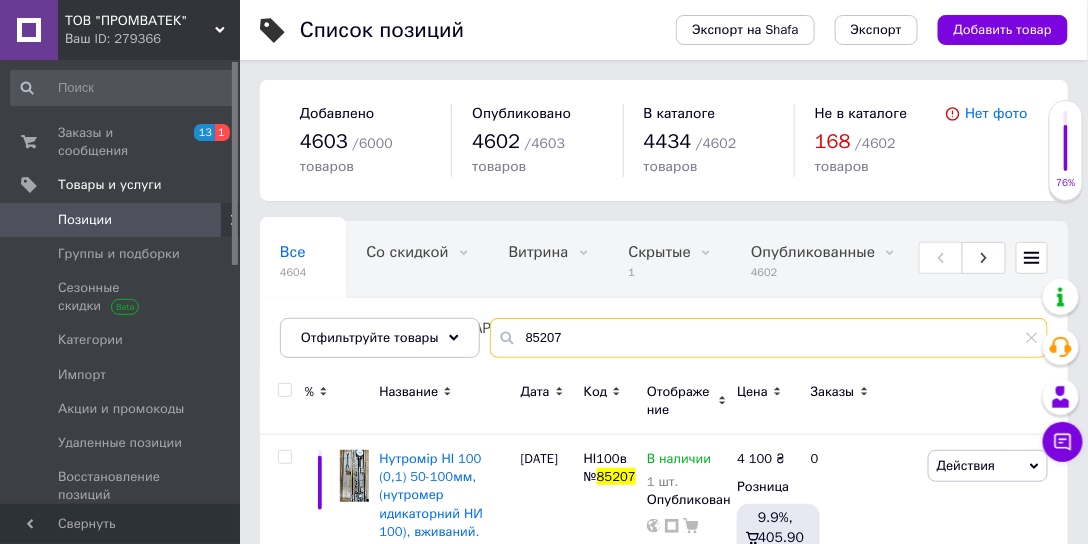 scroll, scrollTop: 36, scrollLeft: 0, axis: vertical 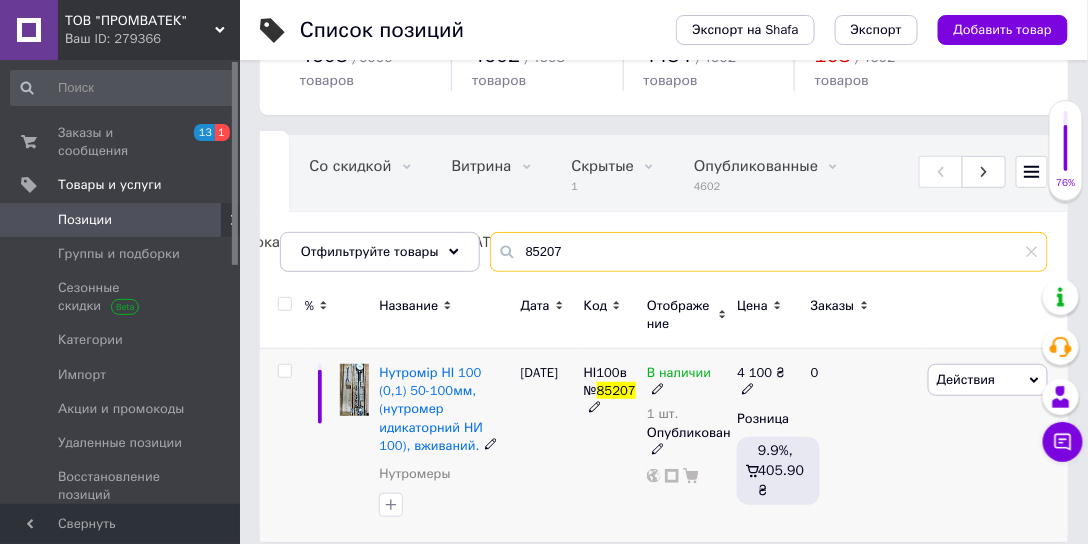 type on "85207" 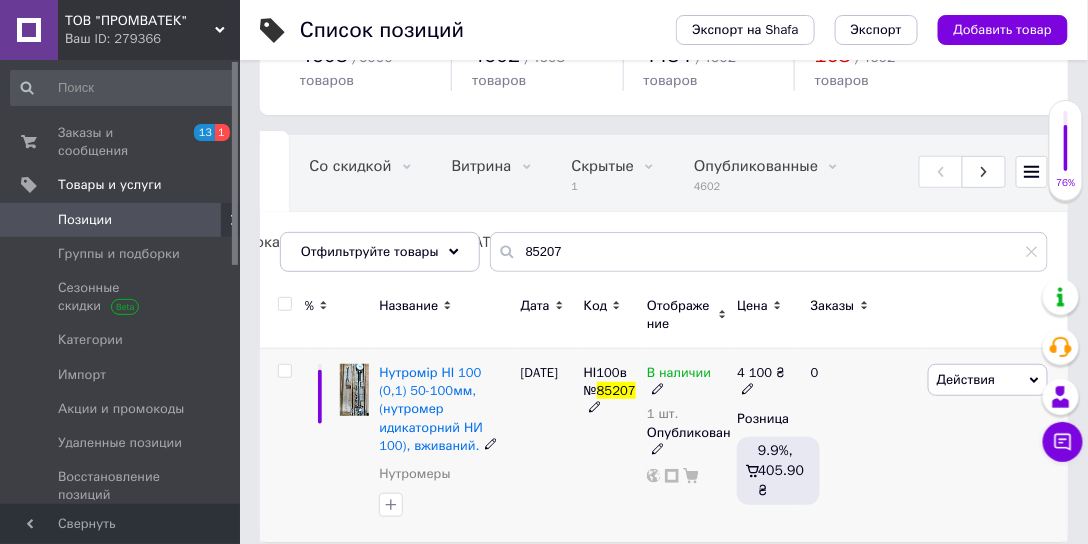 click 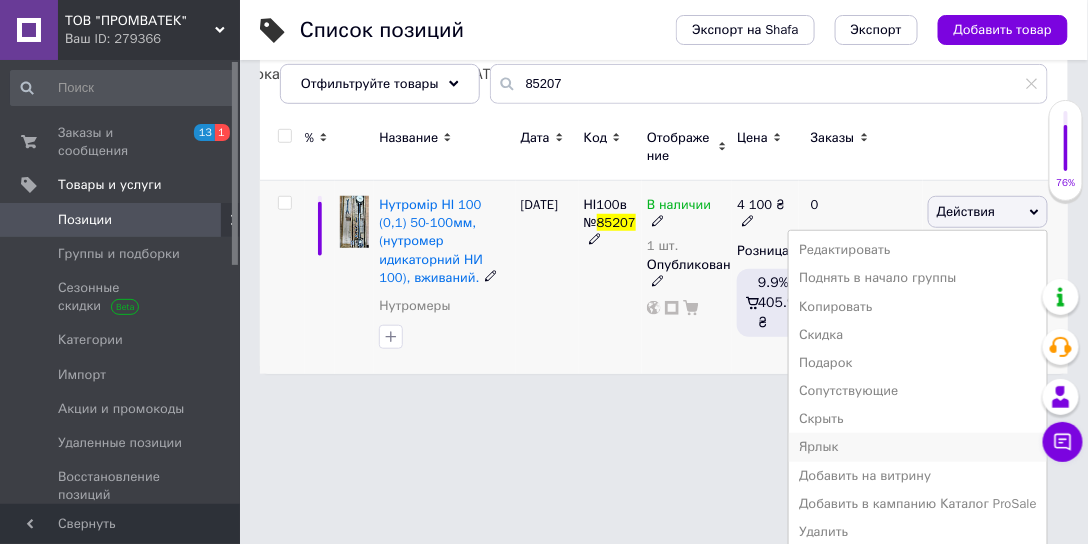 scroll, scrollTop: 257, scrollLeft: 0, axis: vertical 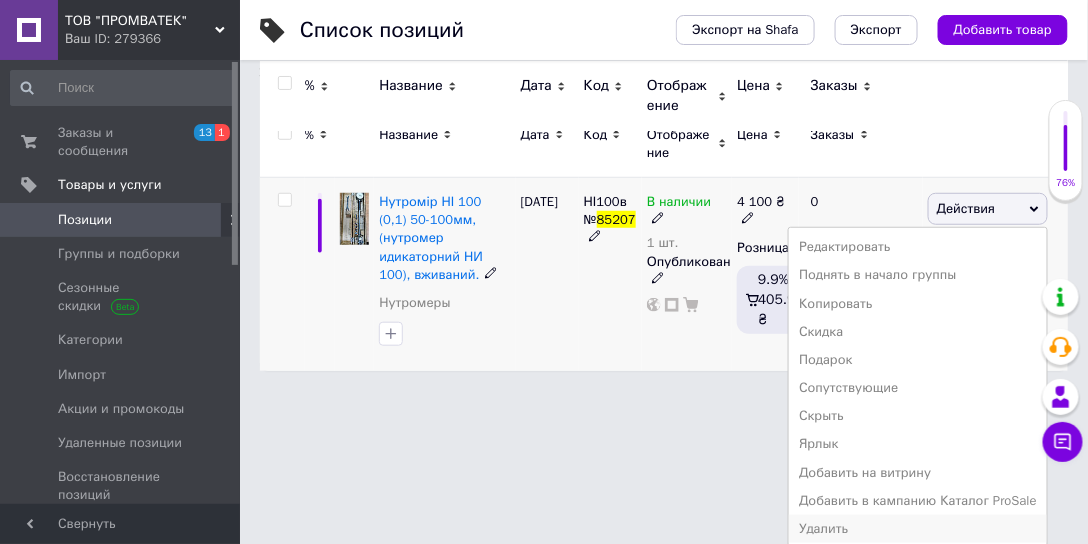 click on "Удалить" at bounding box center (918, 529) 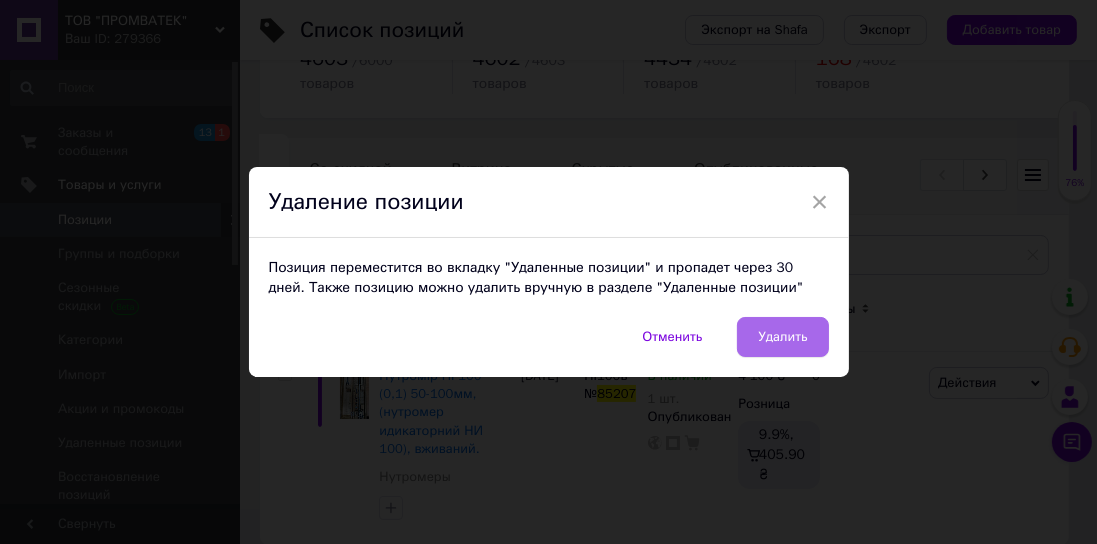 click on "Удалить" at bounding box center [782, 337] 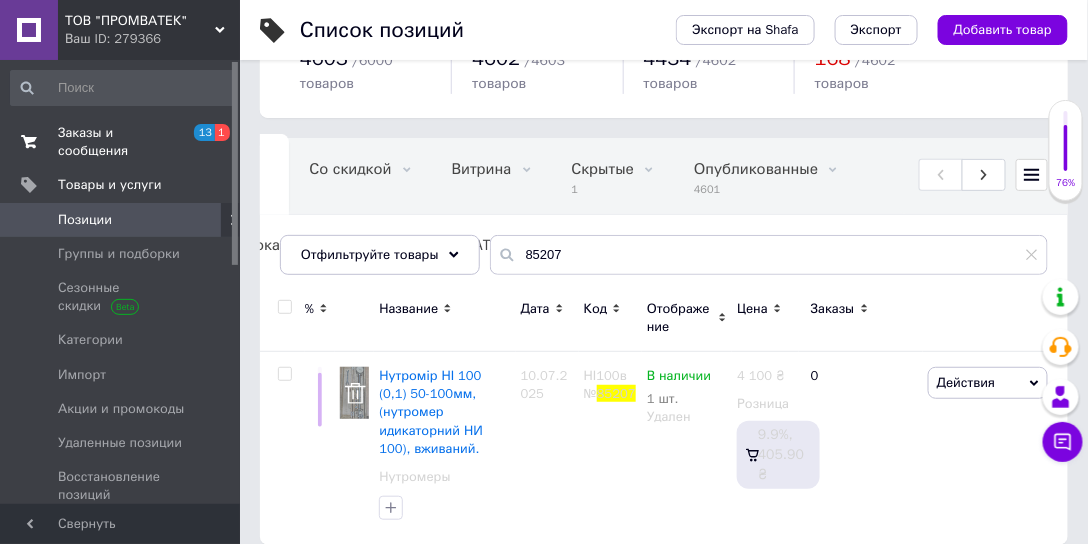 click on "Заказы и сообщения" at bounding box center (121, 142) 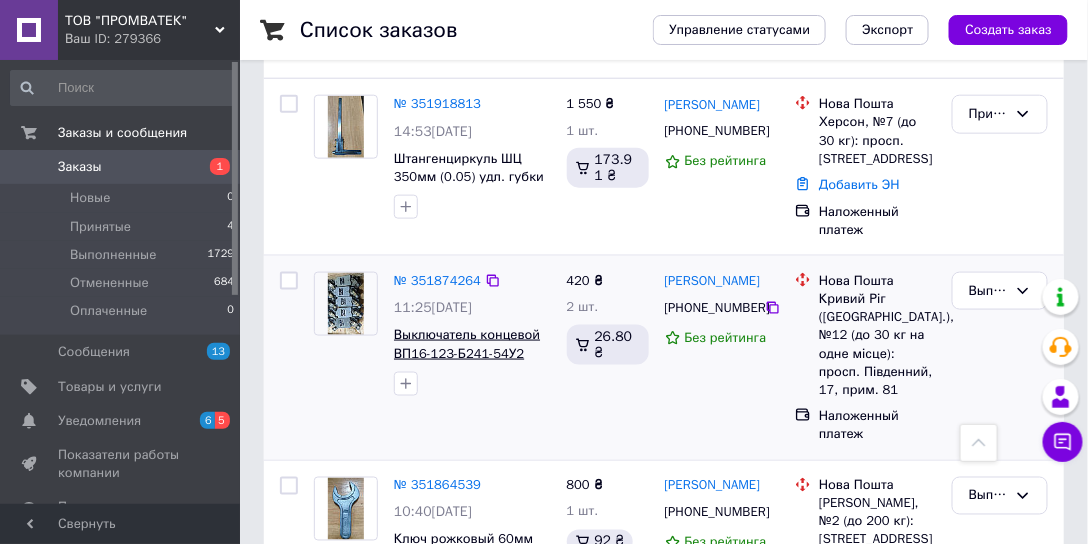 scroll, scrollTop: 514, scrollLeft: 0, axis: vertical 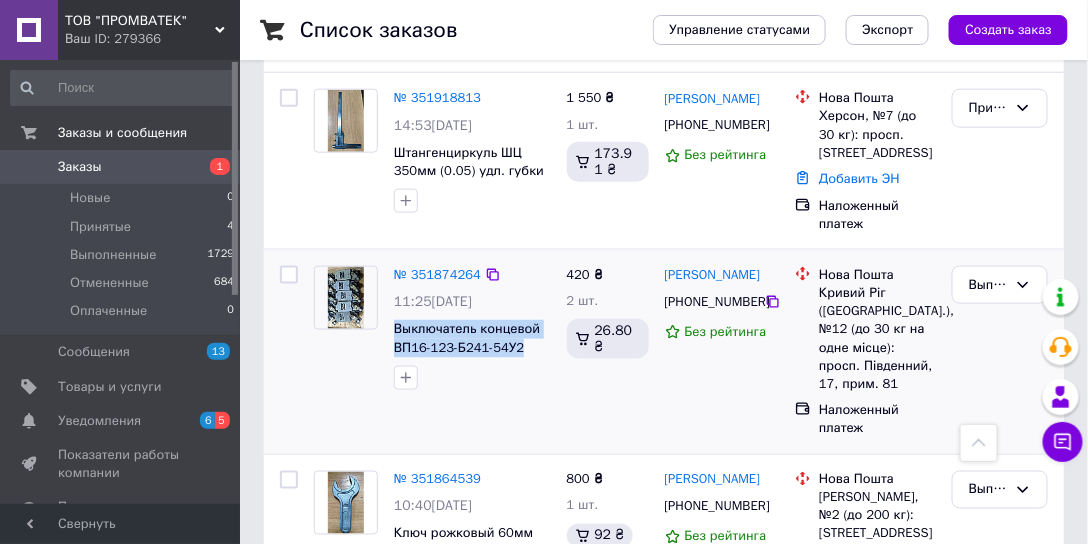 drag, startPoint x: 536, startPoint y: 364, endPoint x: 392, endPoint y: 343, distance: 145.5232 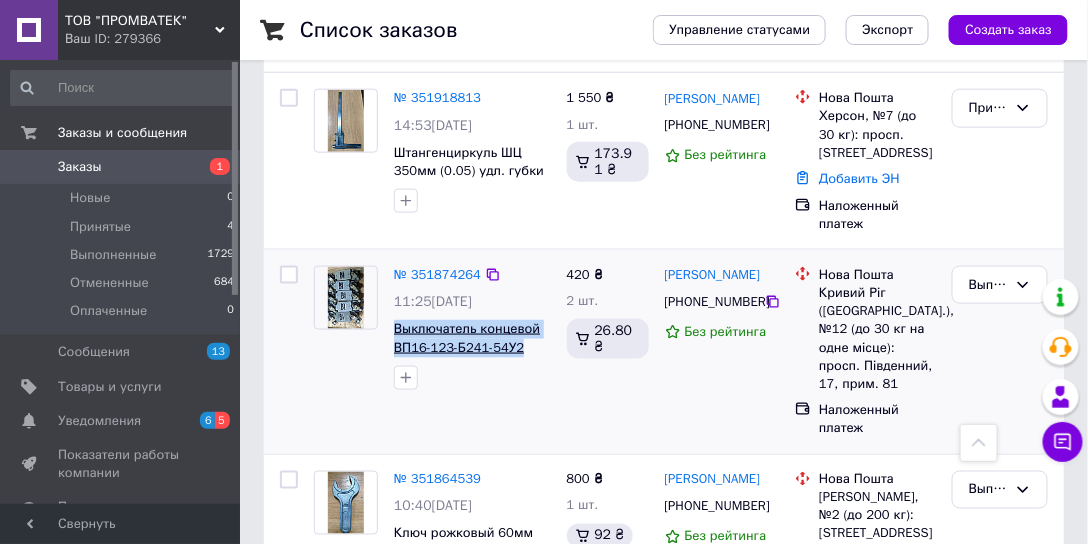 copy on "Выключатель концевой ВП16-123-Б241-54У2" 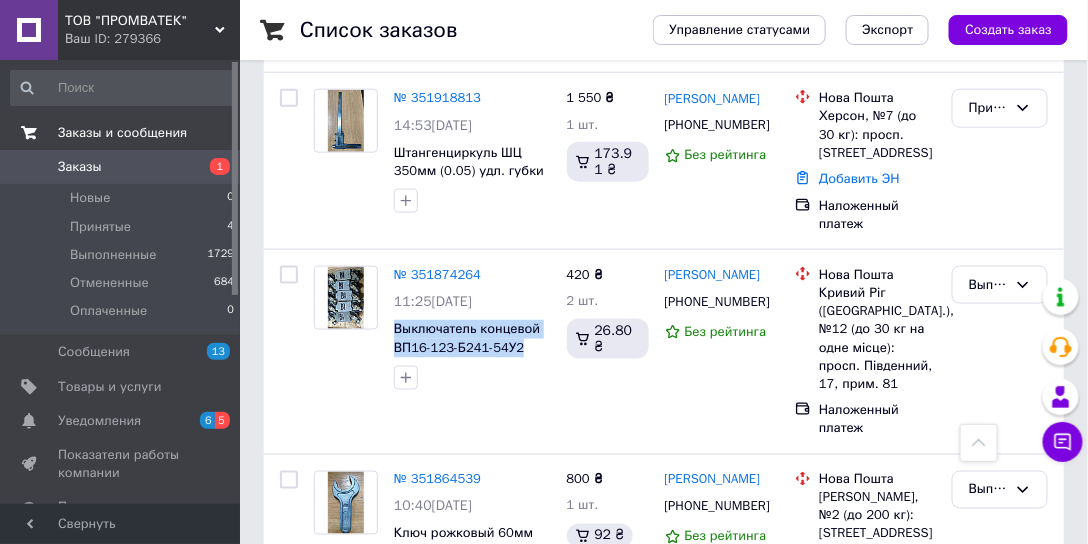 click on "Заказы и сообщения" at bounding box center [122, 133] 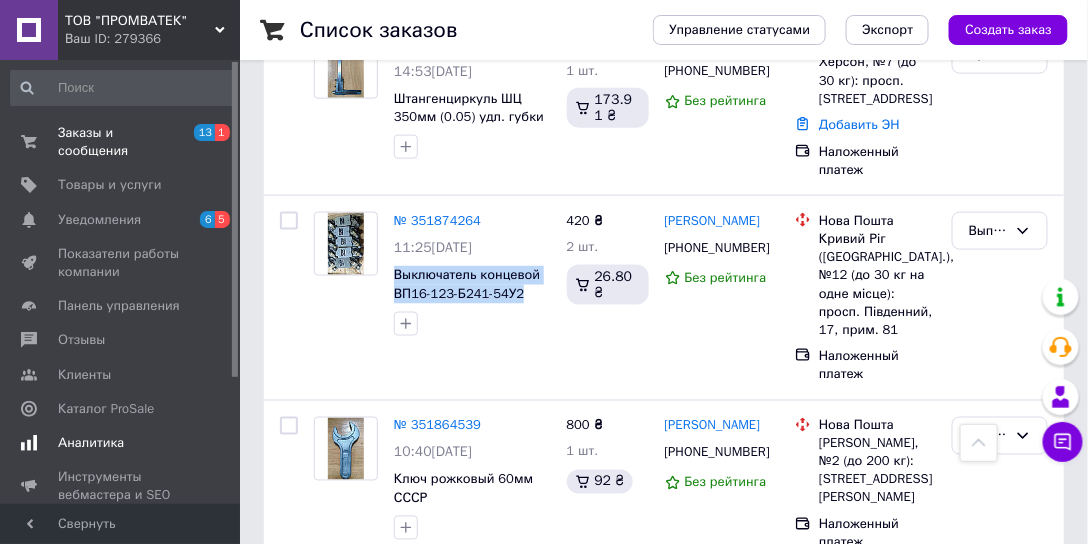 scroll, scrollTop: 571, scrollLeft: 0, axis: vertical 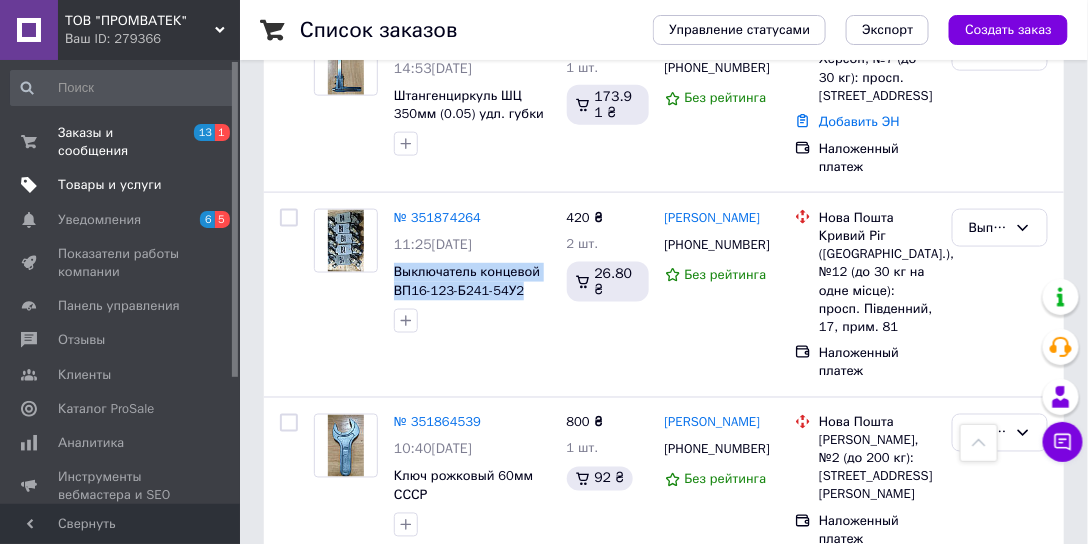 click on "Товары и услуги" at bounding box center [110, 185] 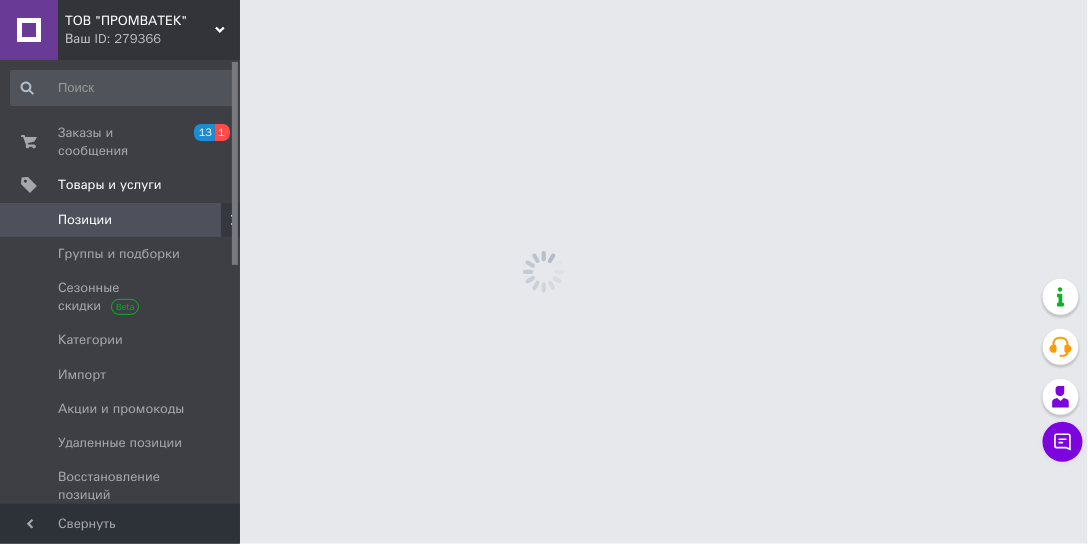 scroll, scrollTop: 0, scrollLeft: 0, axis: both 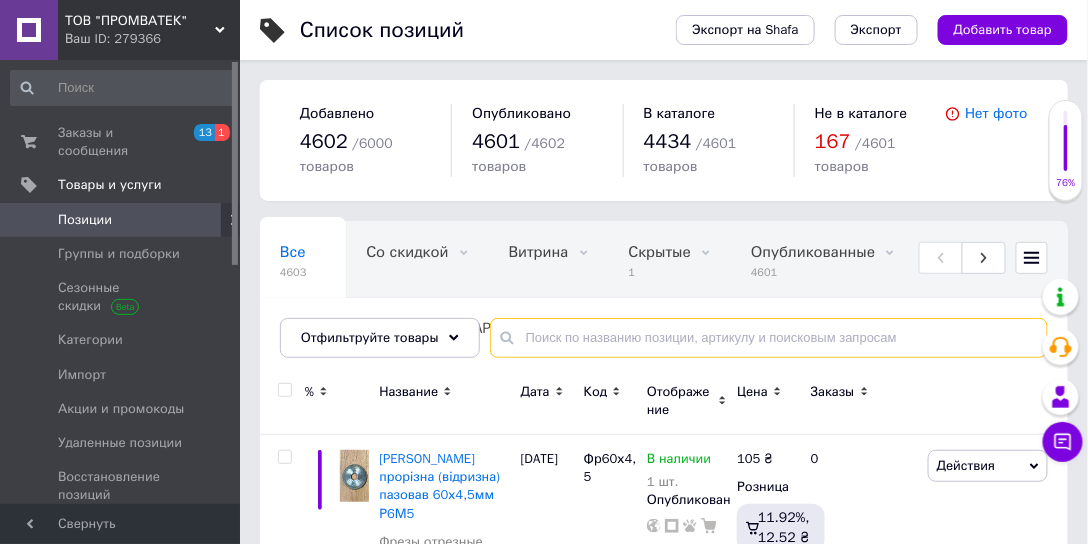 click at bounding box center [769, 338] 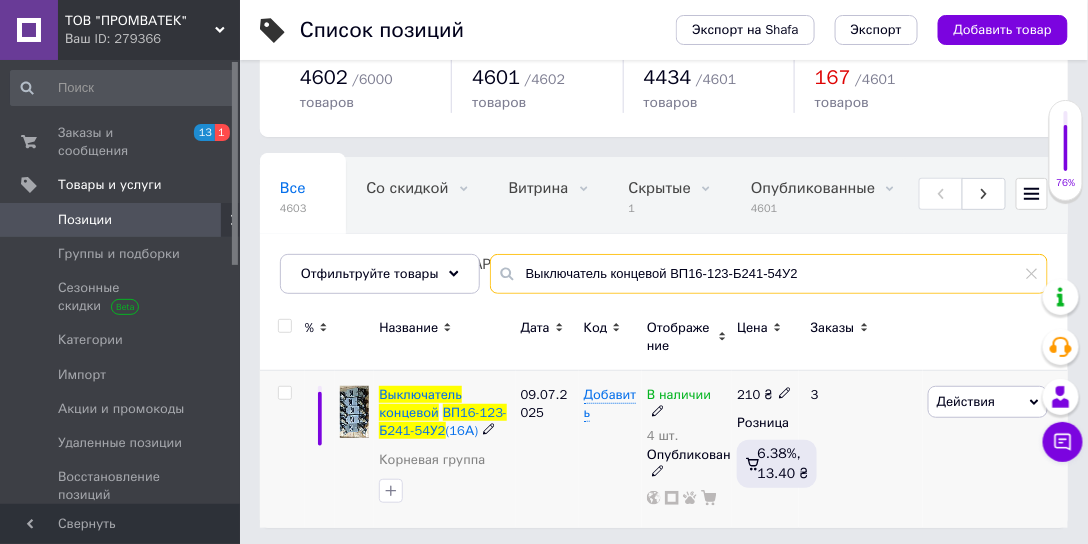 scroll, scrollTop: 65, scrollLeft: 0, axis: vertical 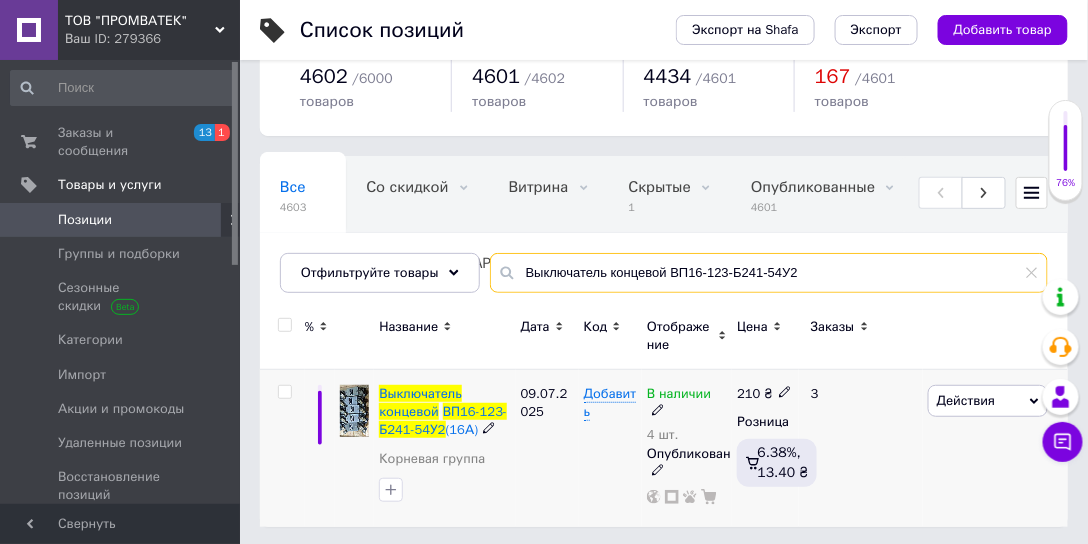 type on "Выключатель концевой ВП16-123-Б241-54У2" 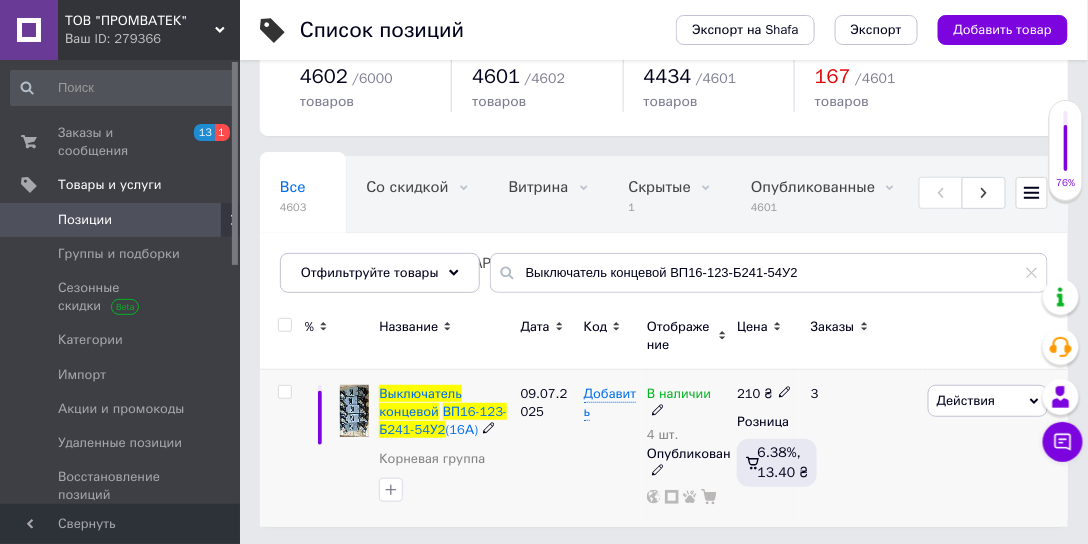 click 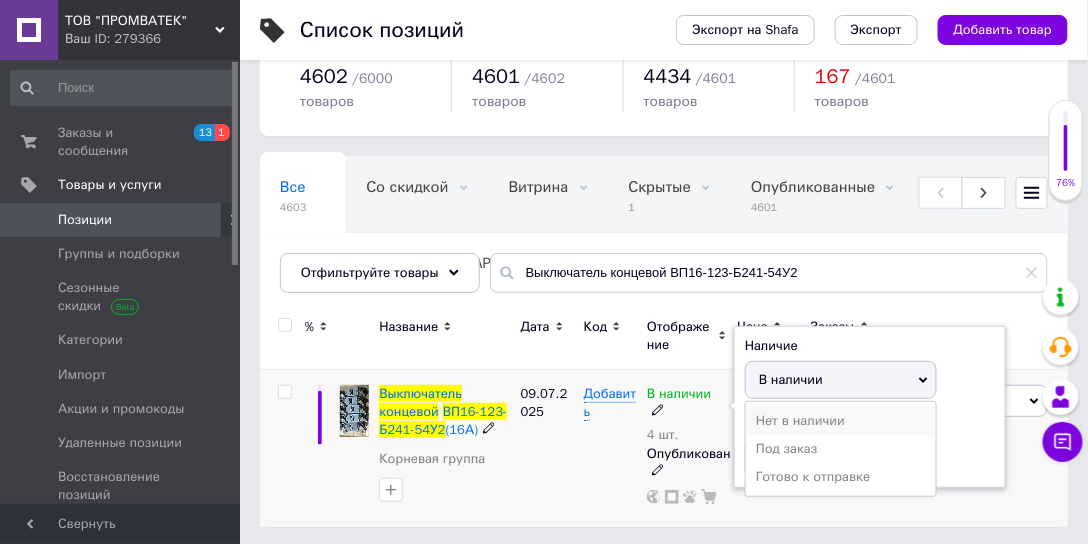 click on "Нет в наличии" at bounding box center [841, 421] 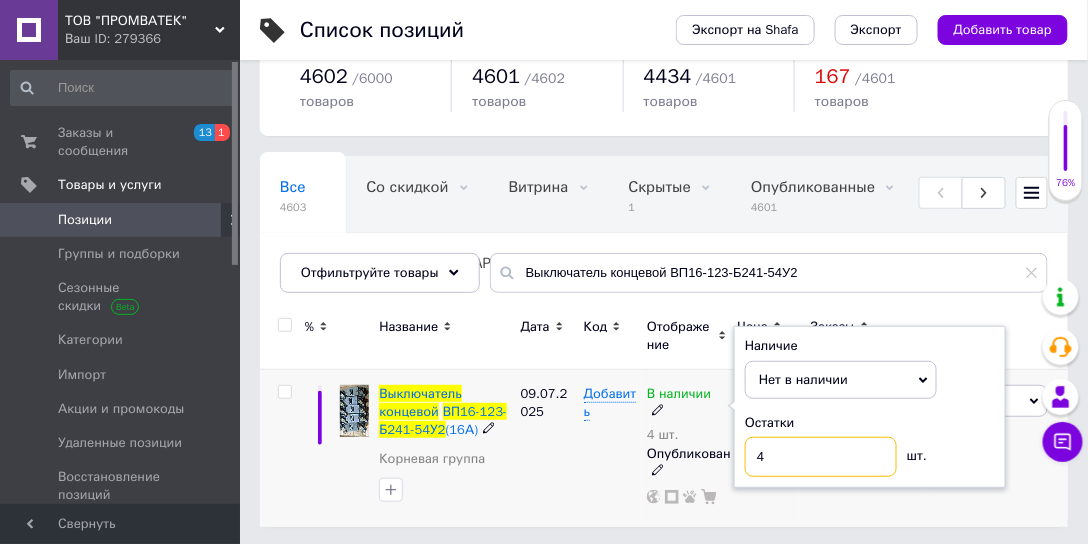 drag, startPoint x: 764, startPoint y: 450, endPoint x: 740, endPoint y: 453, distance: 24.186773 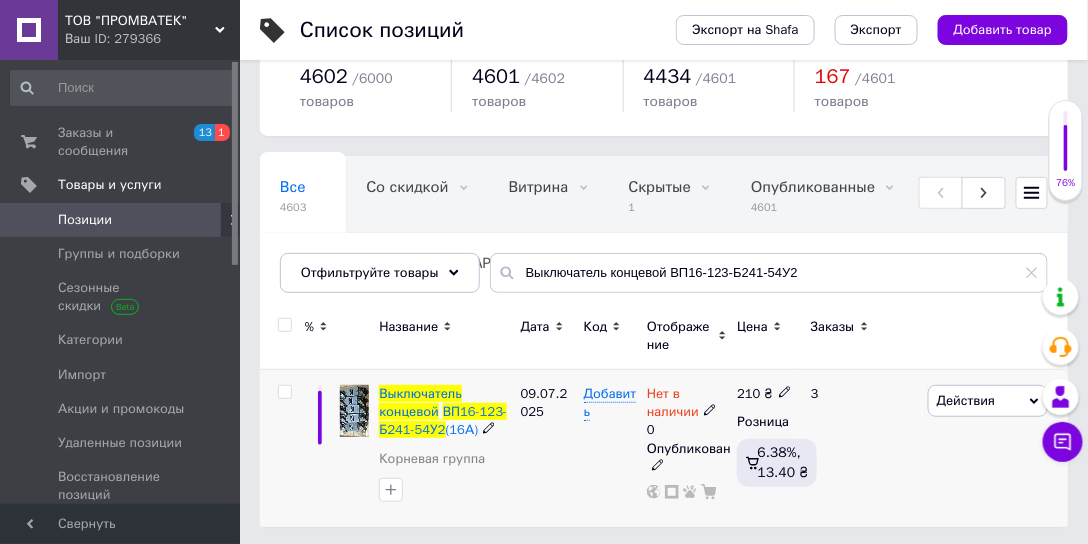 drag, startPoint x: 501, startPoint y: 463, endPoint x: 484, endPoint y: 463, distance: 17 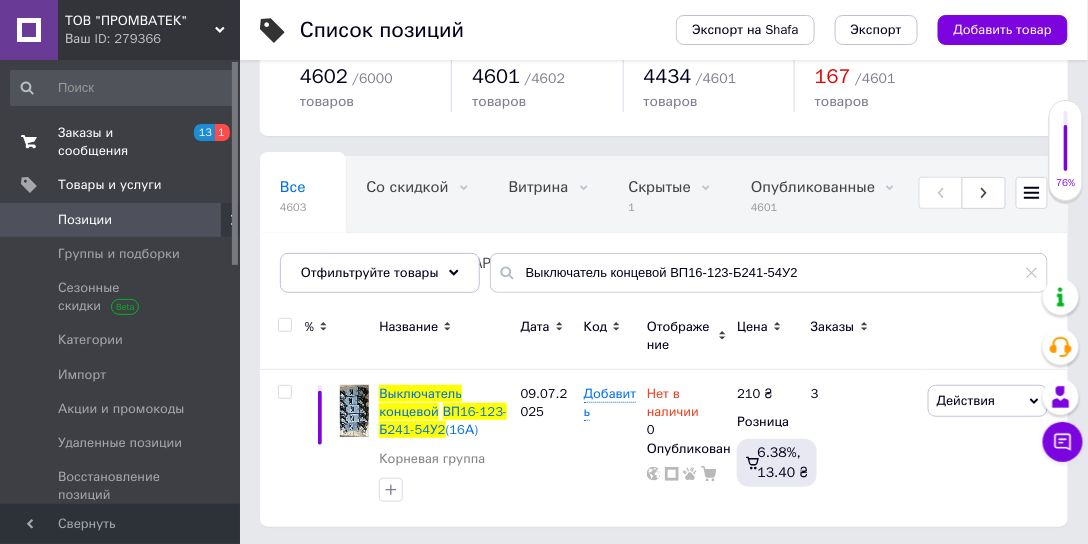 click on "Заказы и сообщения" at bounding box center [121, 142] 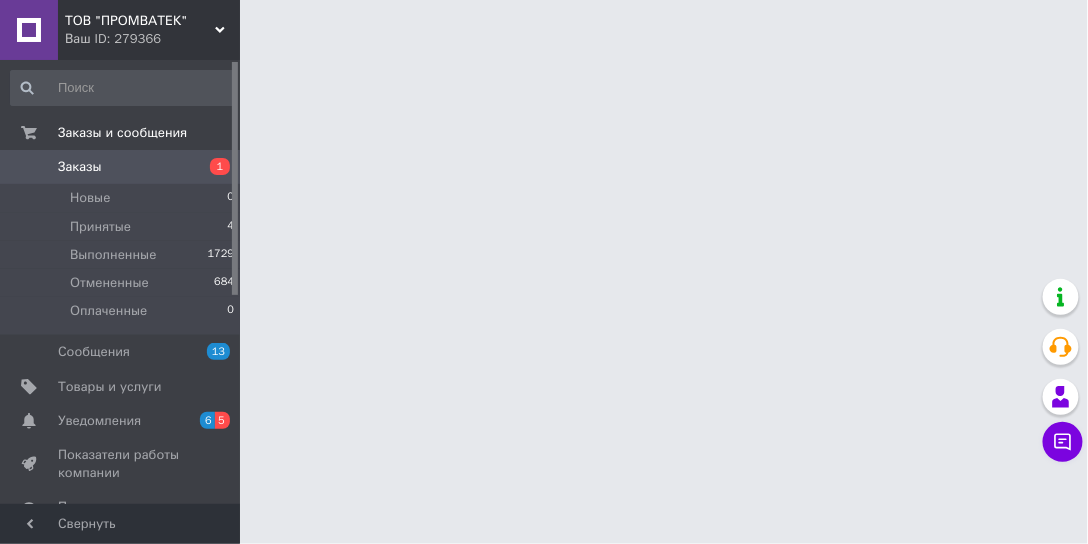 scroll, scrollTop: 0, scrollLeft: 0, axis: both 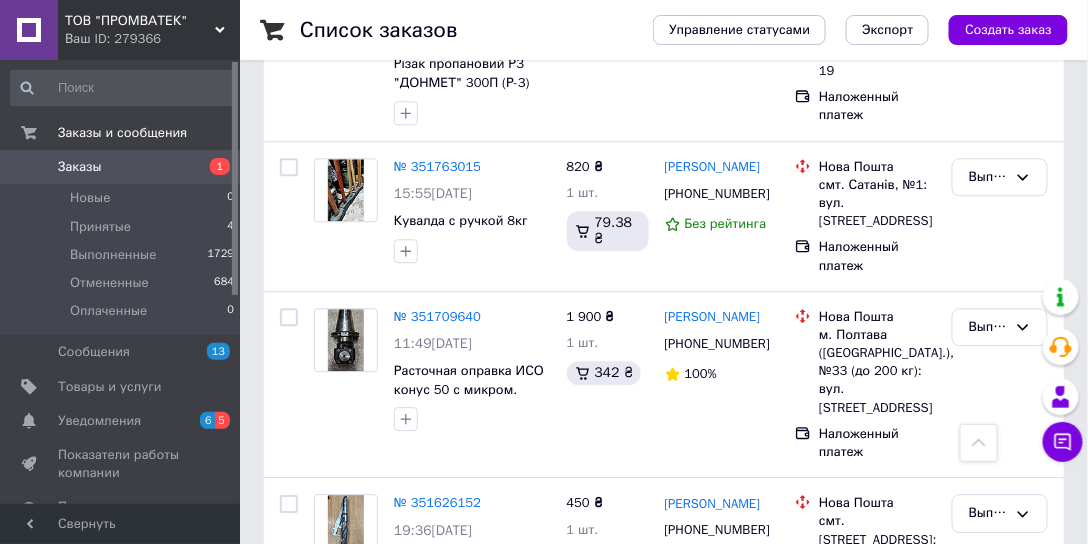 click on "Заказы" at bounding box center [121, 167] 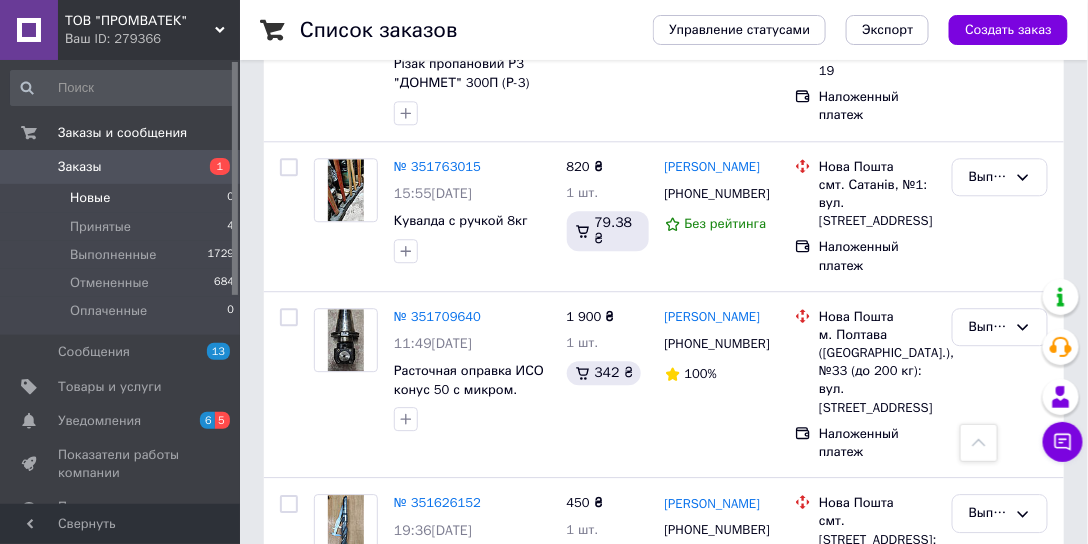 scroll, scrollTop: 0, scrollLeft: 0, axis: both 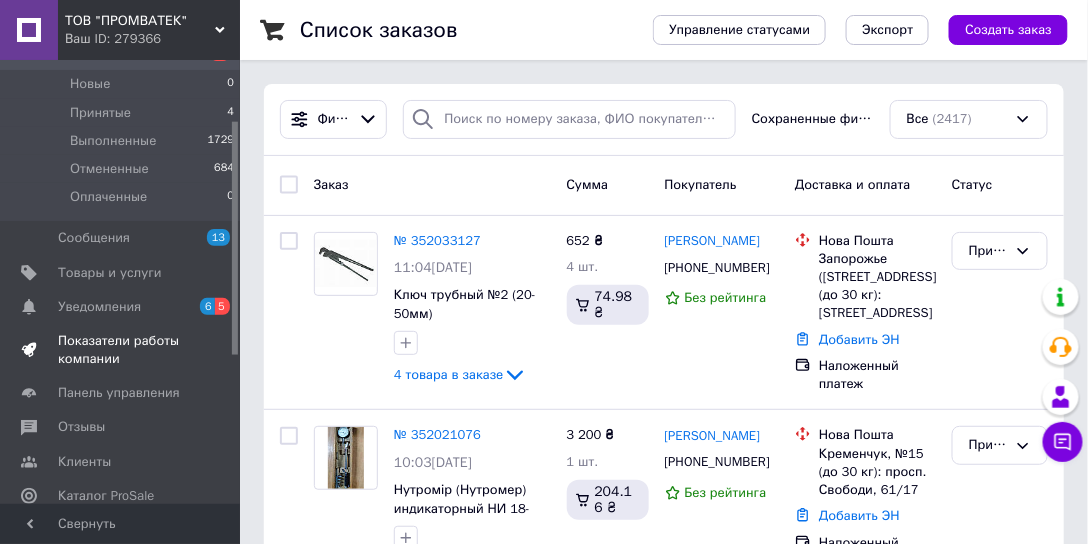 click on "Показатели работы компании" at bounding box center [121, 350] 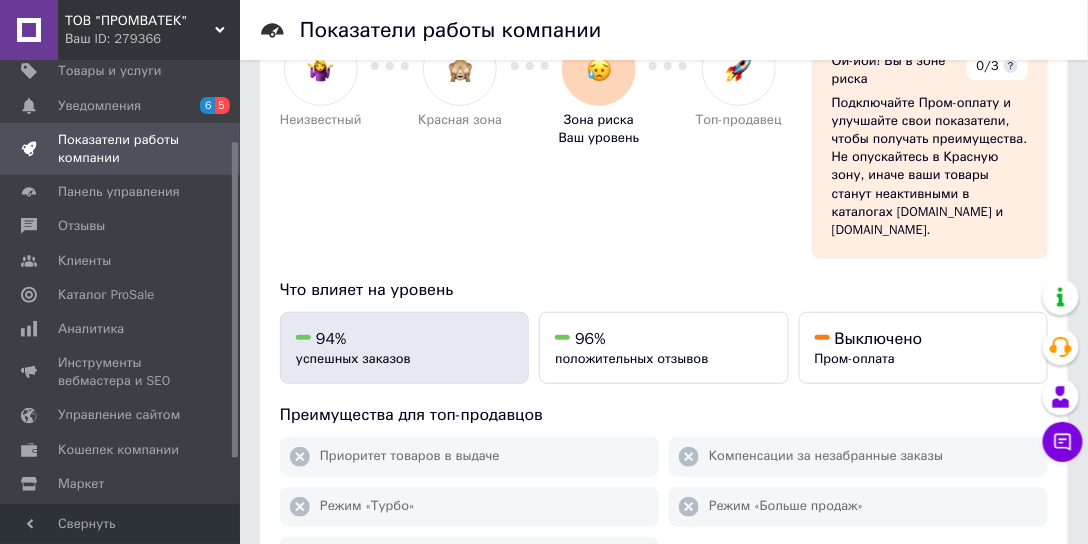 scroll, scrollTop: 114, scrollLeft: 0, axis: vertical 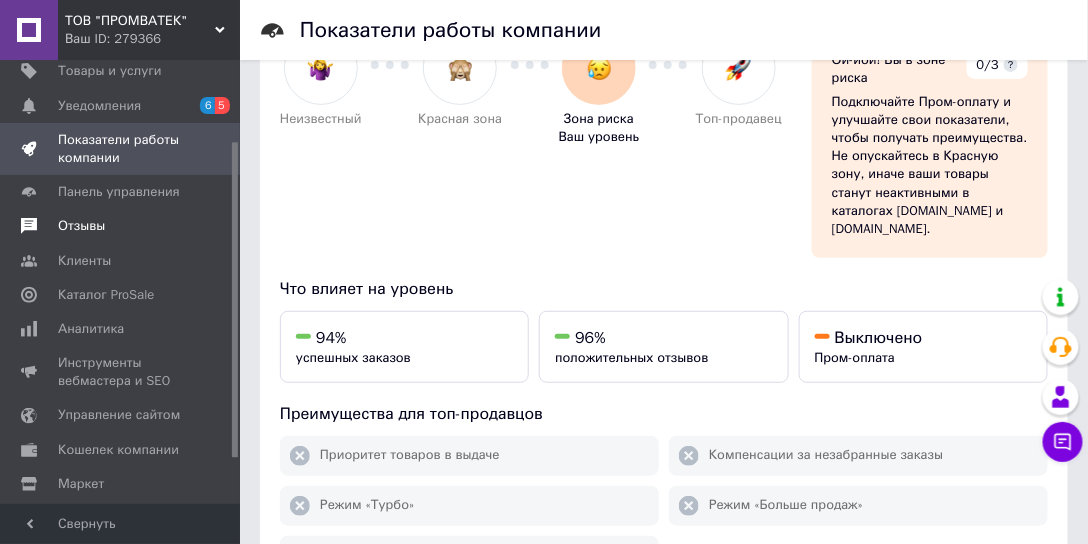 click on "Отзывы" at bounding box center (81, 226) 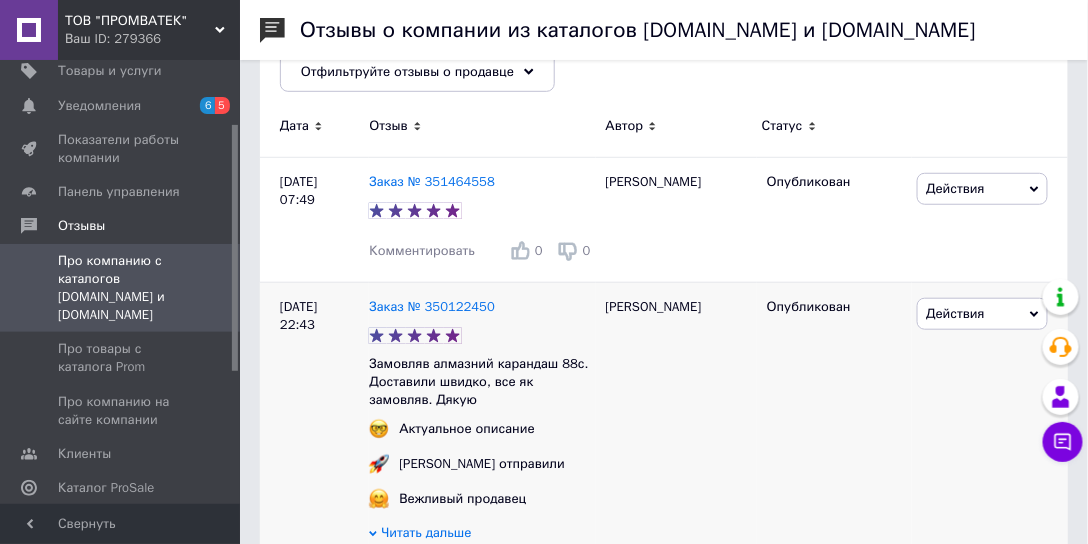 scroll, scrollTop: 285, scrollLeft: 0, axis: vertical 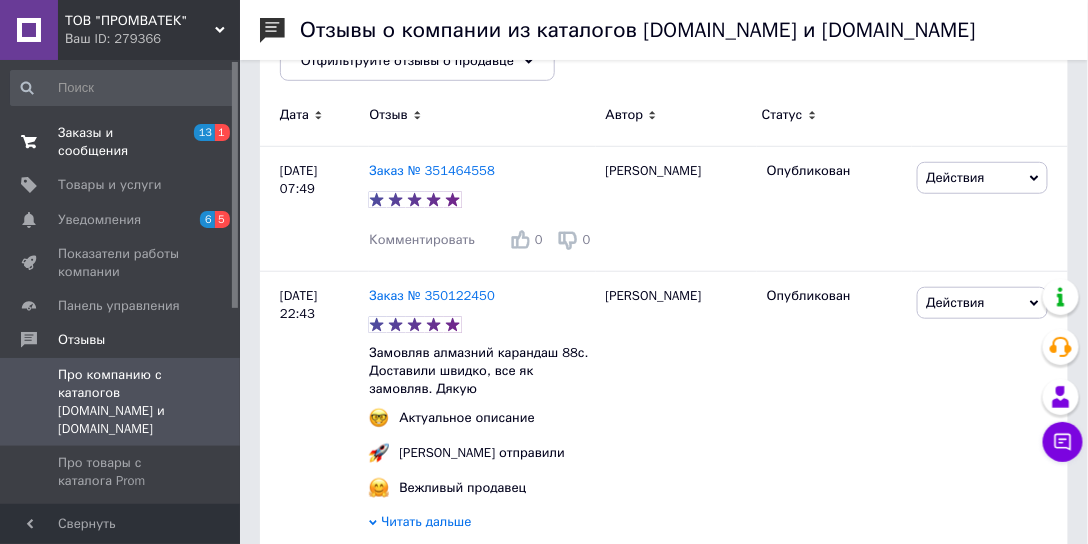 click on "Заказы и сообщения" at bounding box center [121, 142] 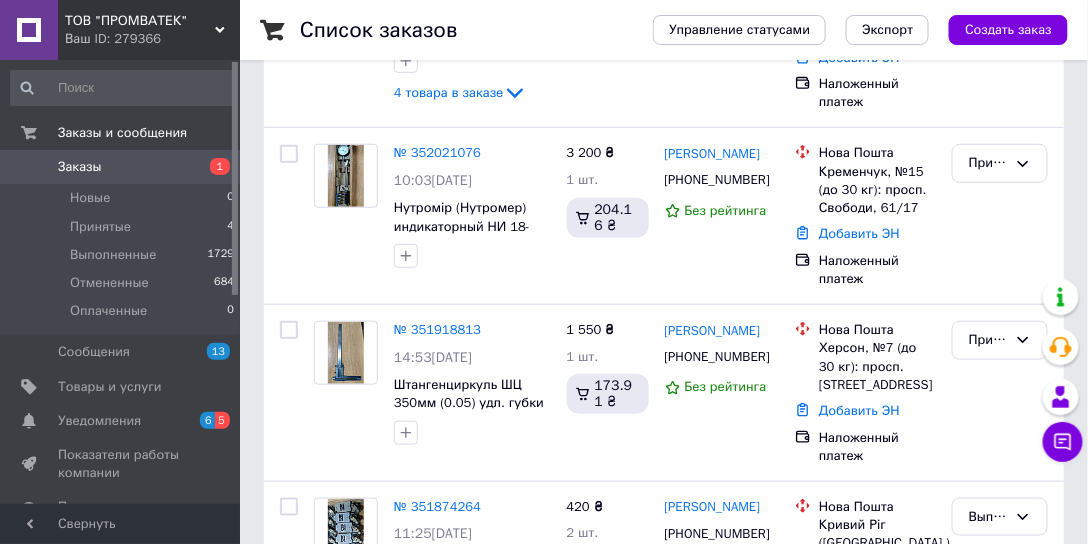 scroll, scrollTop: 285, scrollLeft: 0, axis: vertical 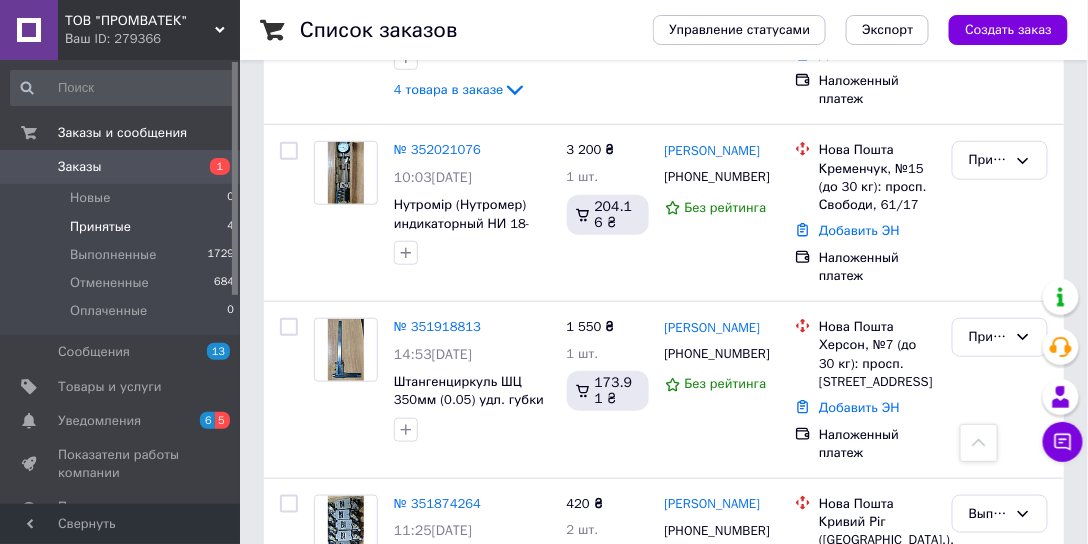 click on "Принятые" at bounding box center [100, 227] 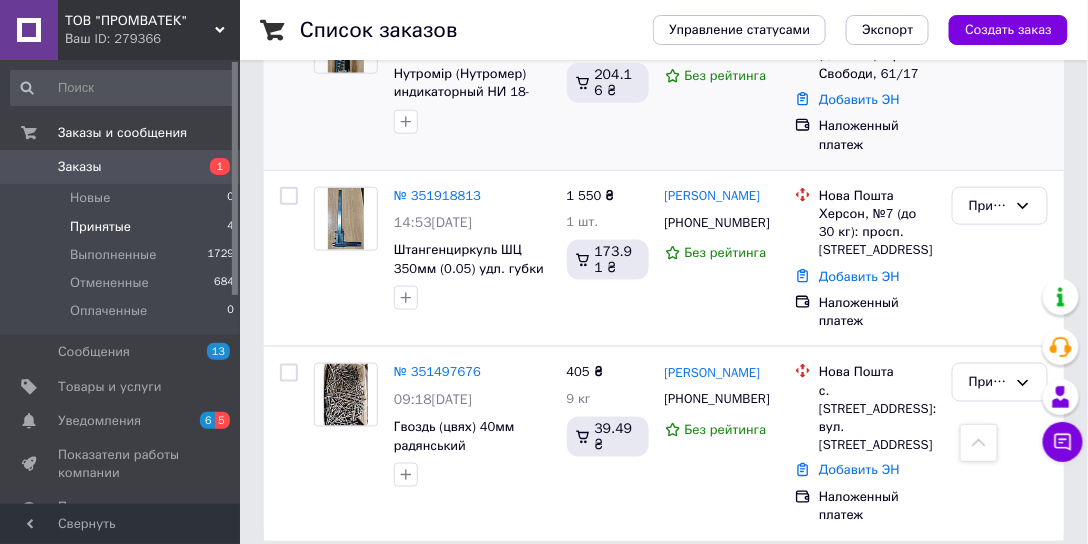 scroll, scrollTop: 505, scrollLeft: 0, axis: vertical 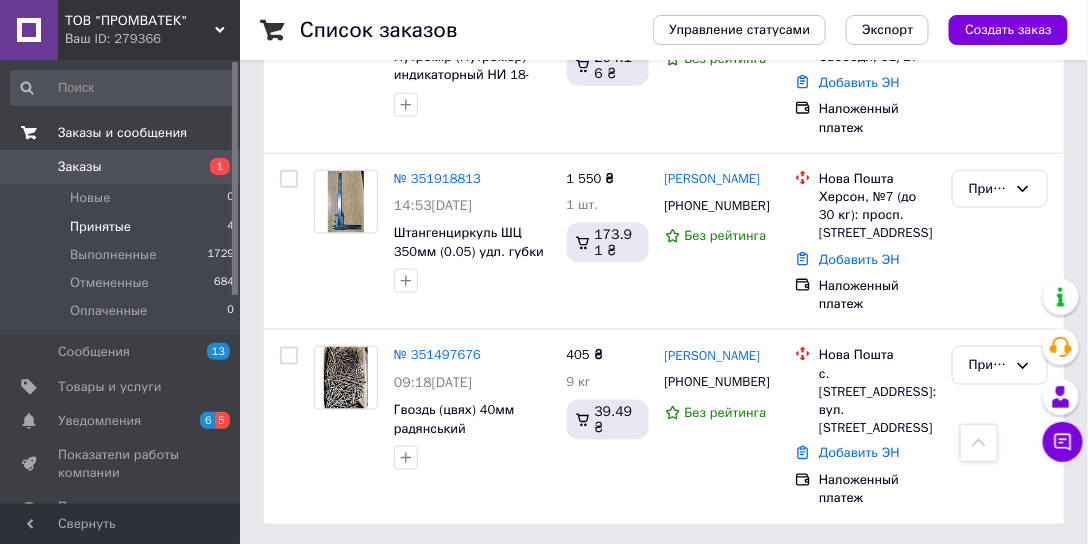 click on "Заказы и сообщения" at bounding box center (122, 133) 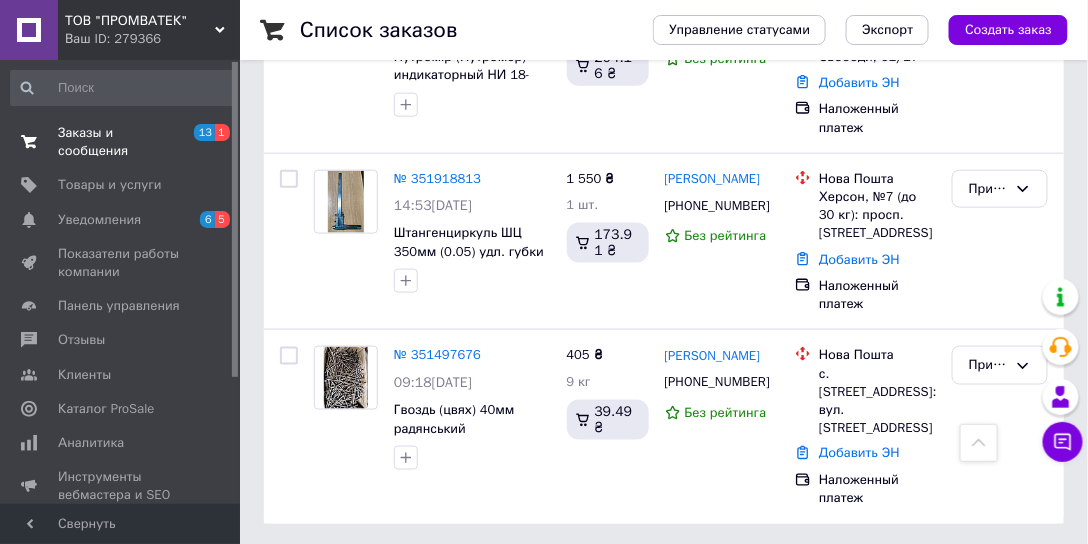 click on "Заказы и сообщения" at bounding box center (121, 142) 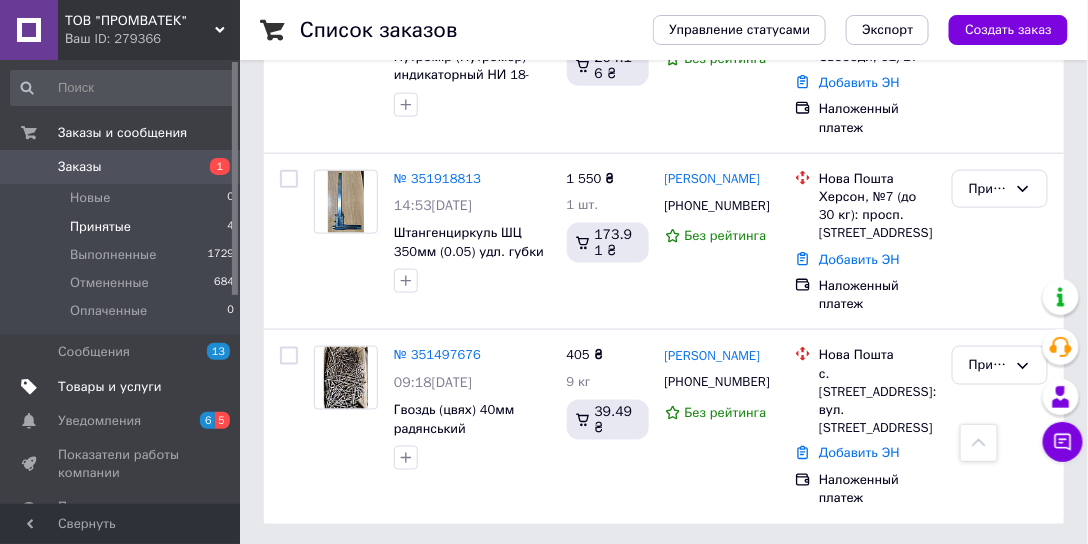 click on "Товары и услуги" at bounding box center [110, 387] 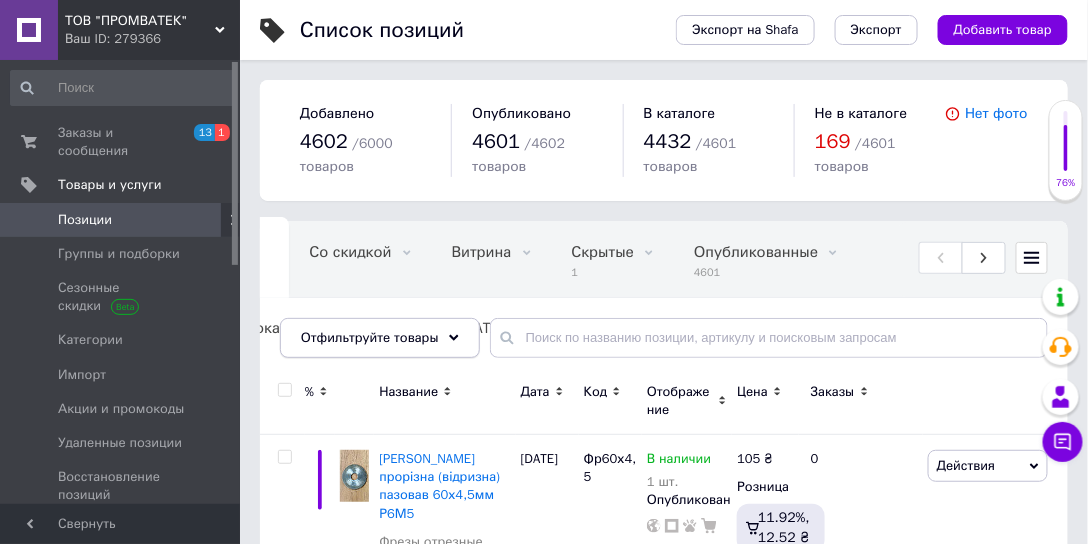 scroll, scrollTop: 0, scrollLeft: 114, axis: horizontal 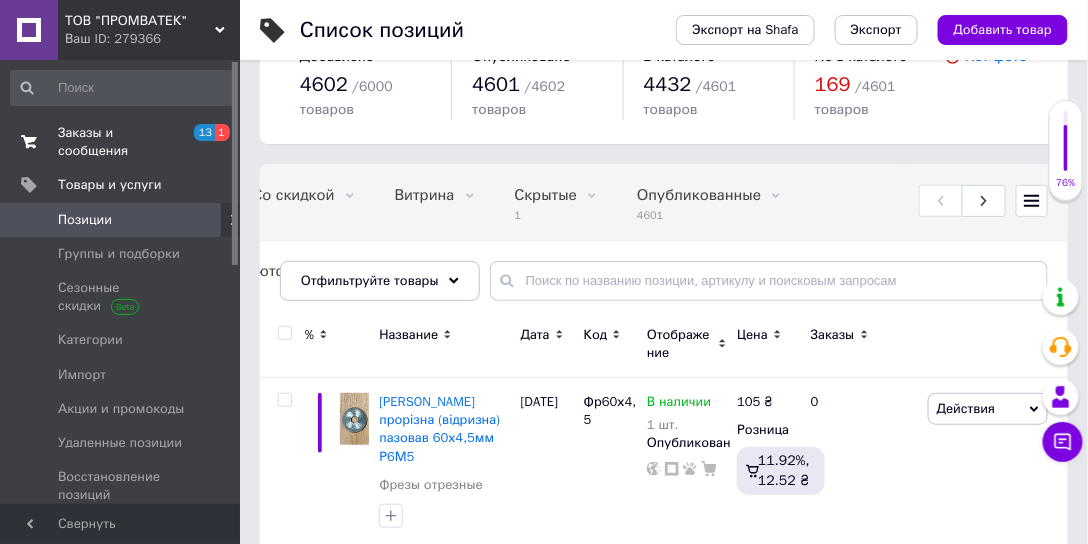 click on "Заказы и сообщения" at bounding box center [121, 142] 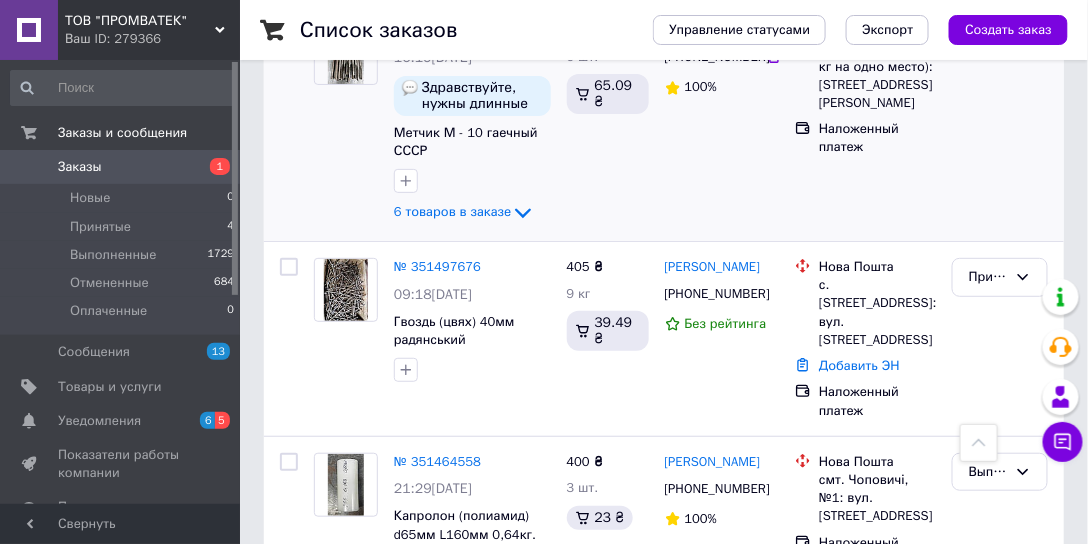 scroll, scrollTop: 2000, scrollLeft: 0, axis: vertical 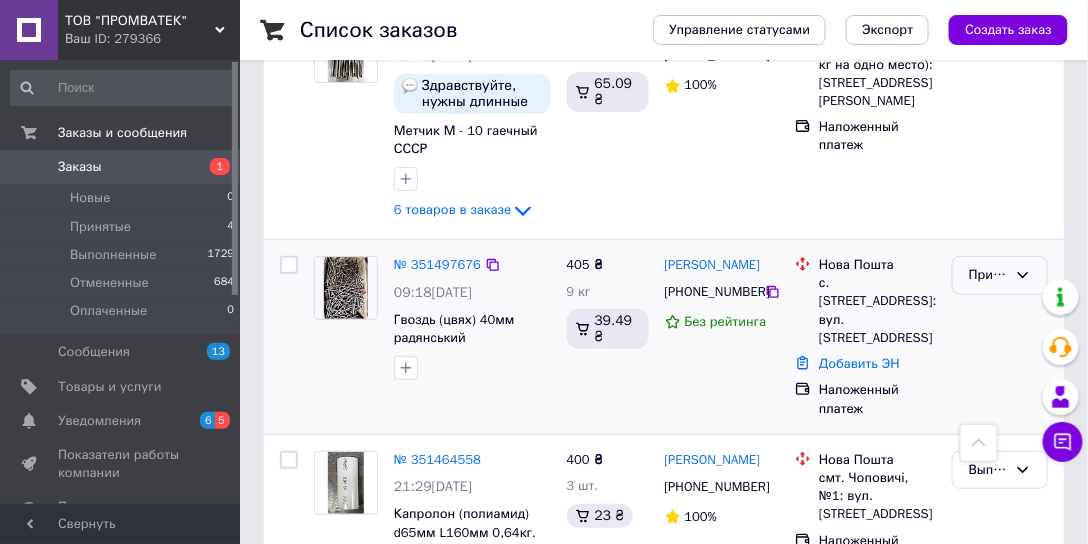 click 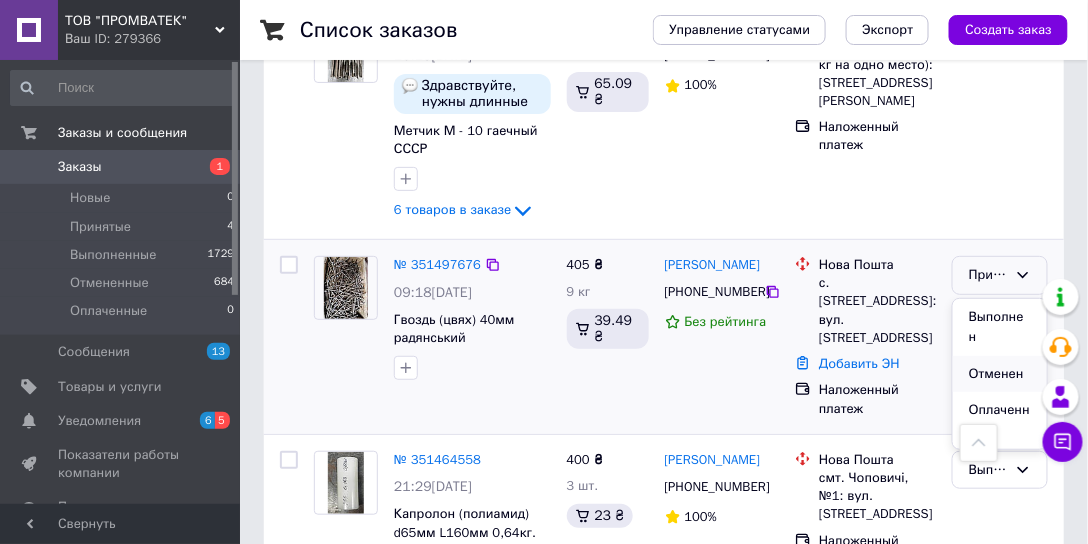 click on "Отменен" at bounding box center [1000, 374] 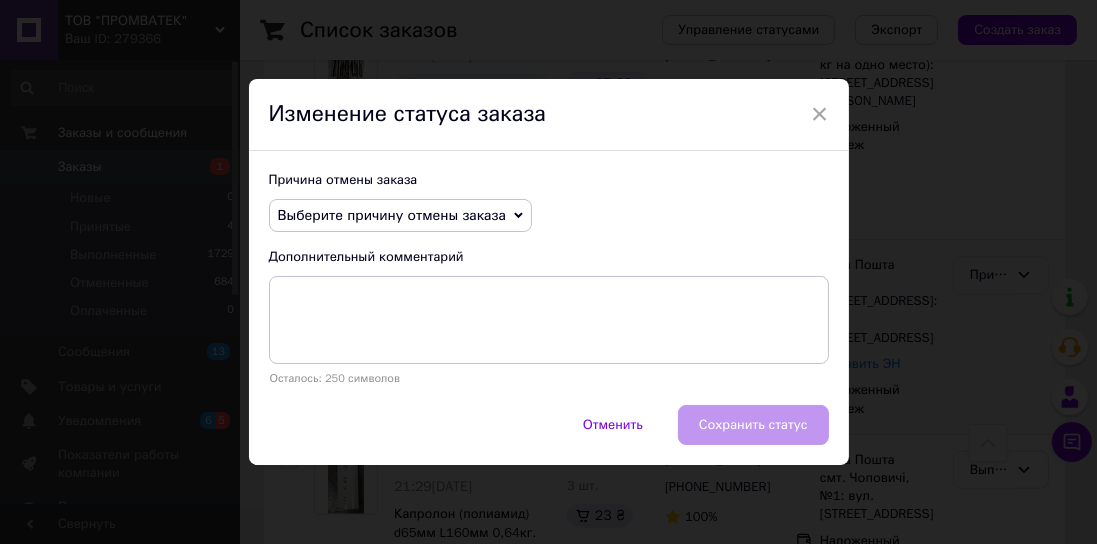 click 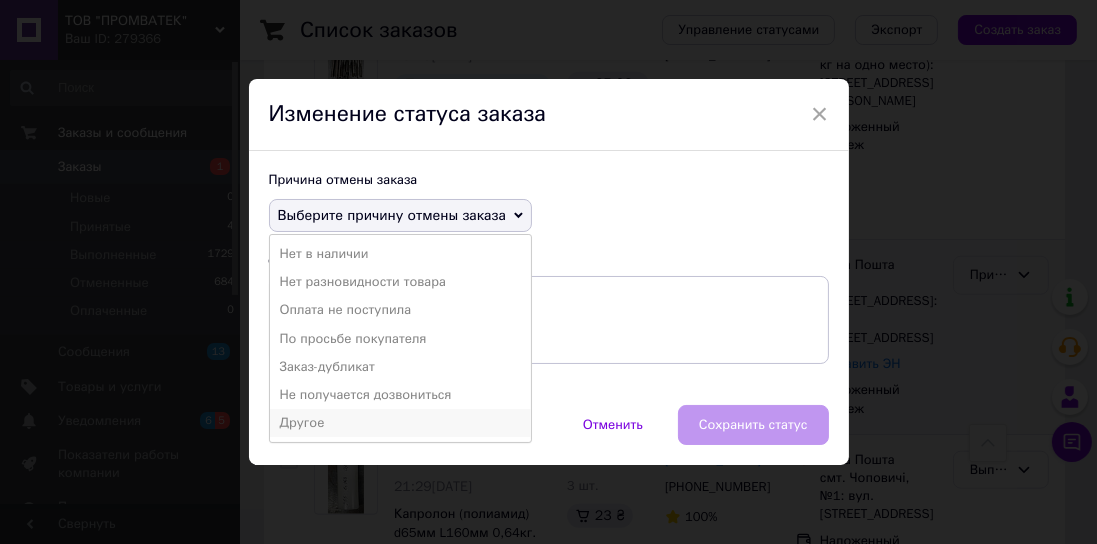 click on "Другое" at bounding box center (400, 423) 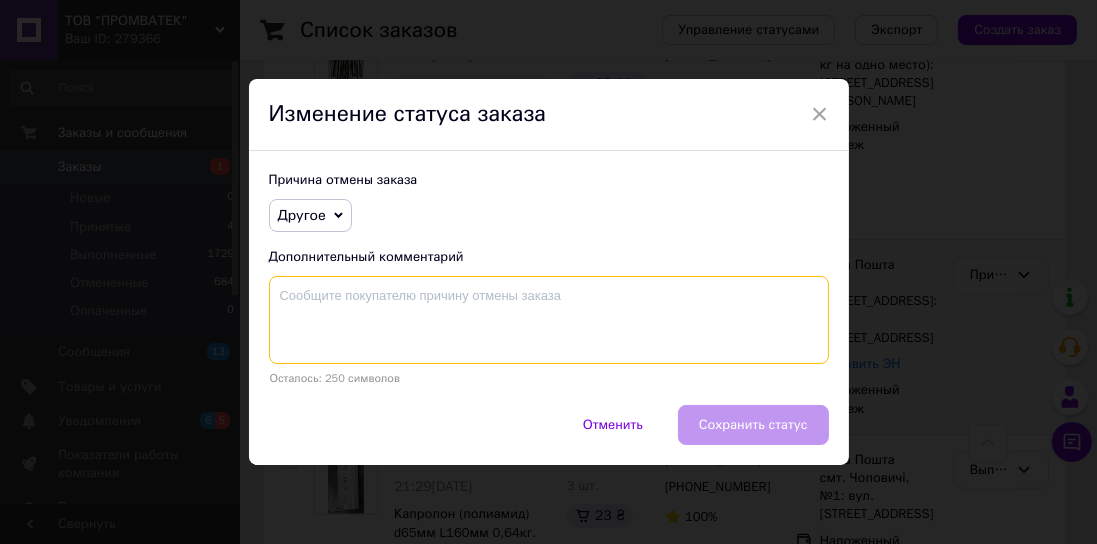 click at bounding box center (549, 320) 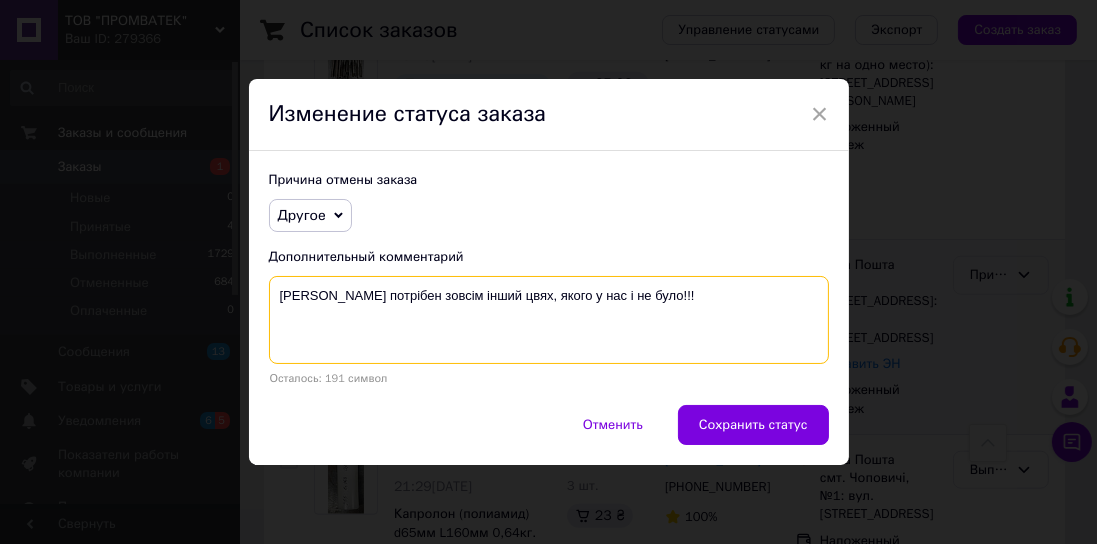 click on "[PERSON_NAME] потрібен зовсім інший цвях, якого у нас і не було!!!" at bounding box center (549, 320) 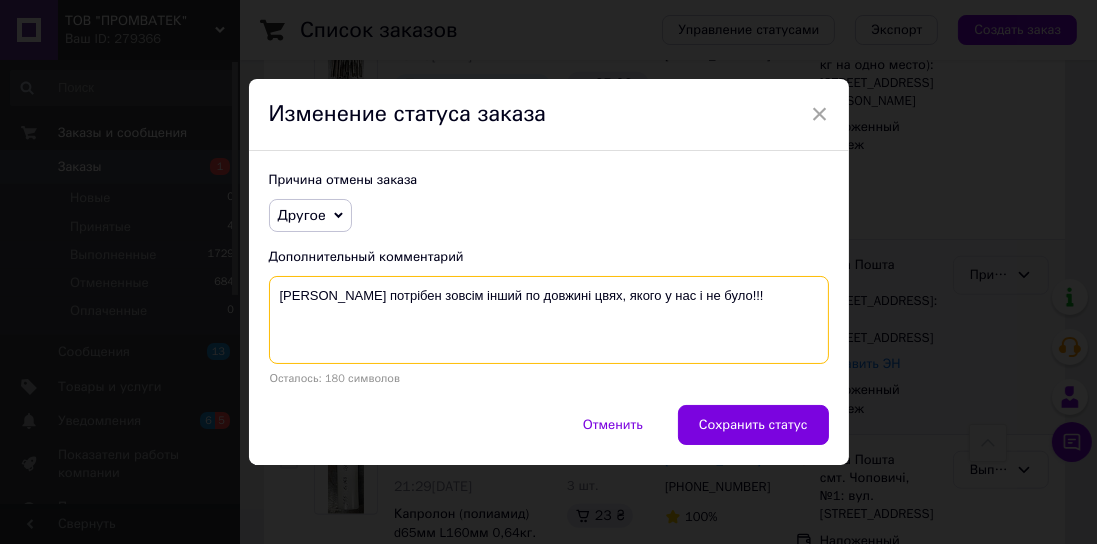 click on "[PERSON_NAME] потрібен зовсім інший по довжині цвях, якого у нас і не було!!!" at bounding box center (549, 320) 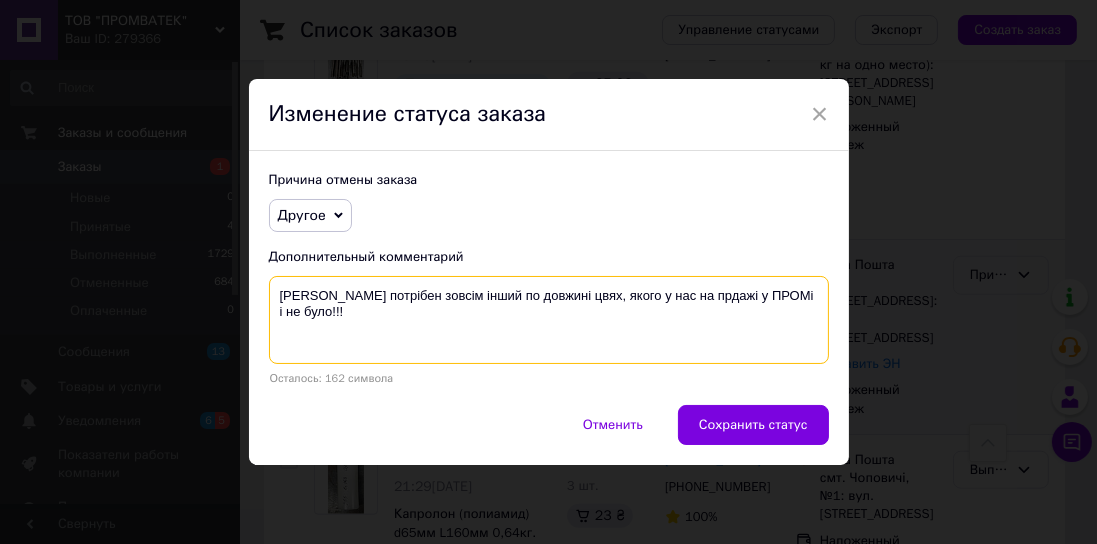 click on "[PERSON_NAME] потрібен зовсім інший по довжині цвях, якого у нас на прдажі у ПРОМі і не було!!!" at bounding box center (549, 320) 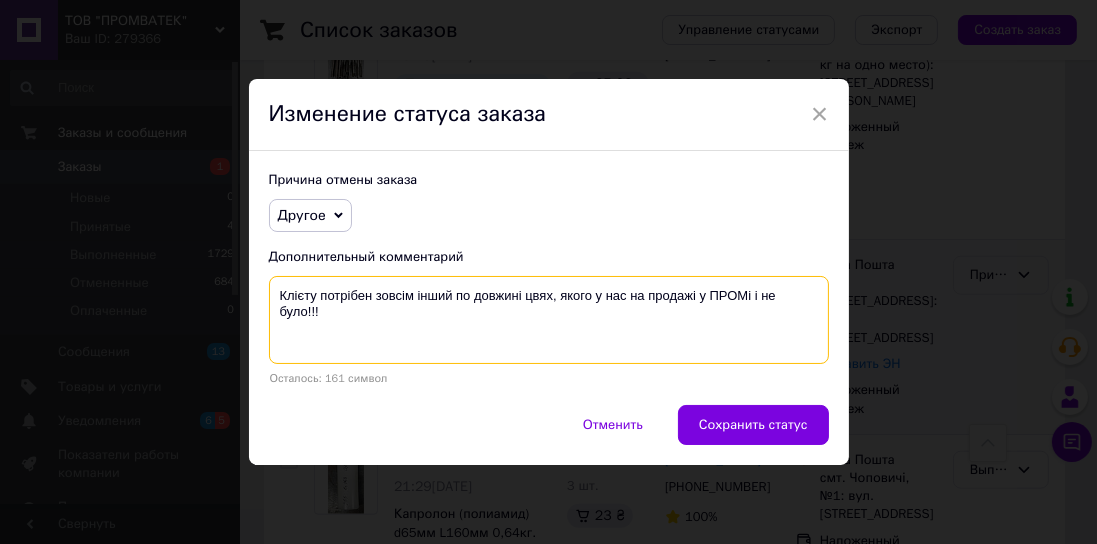 click on "Клієту потрібен зовсім інший по довжині цвях, якого у нас на продажі у ПРОМі і не було!!!" at bounding box center (549, 320) 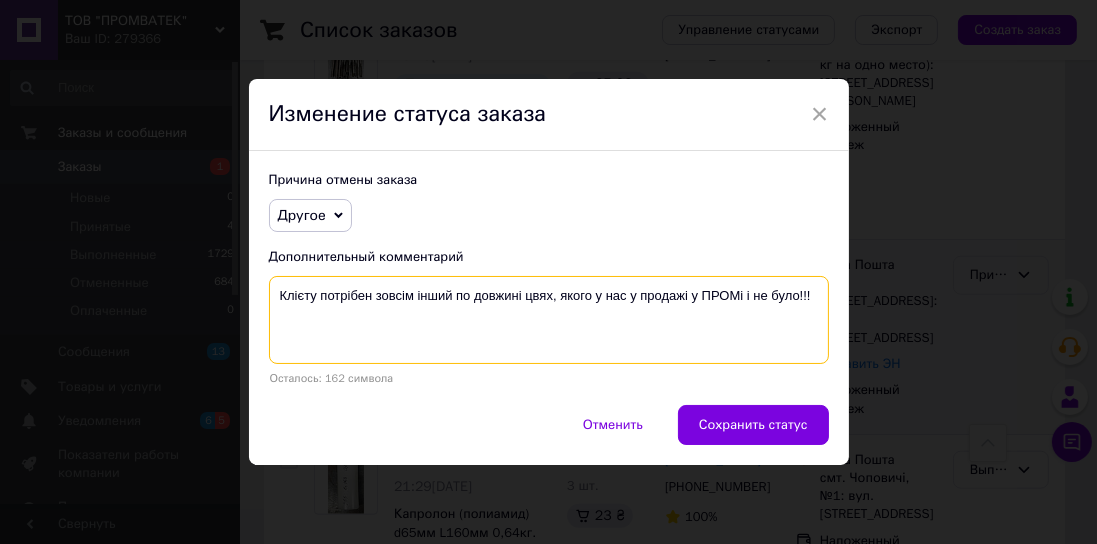click on "Клієту потрібен зовсім інший по довжині цвях, якого у нас у продажі у ПРОМі і не було!!!" at bounding box center [549, 320] 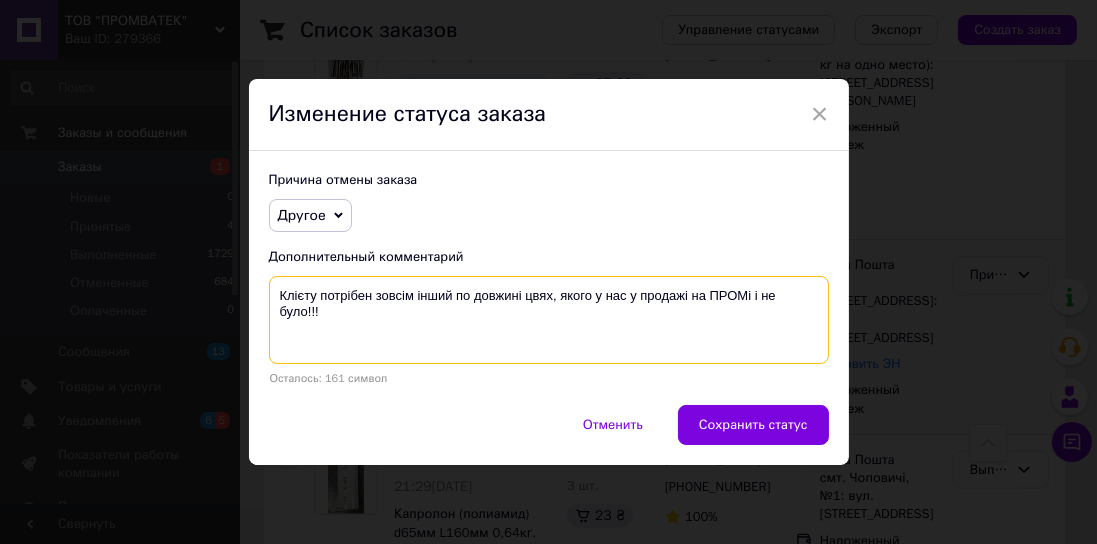 click on "Клієту потрібен зовсім інший по довжині цвях, якого у нас у продажі на ПРОМі і не було!!!" at bounding box center (549, 320) 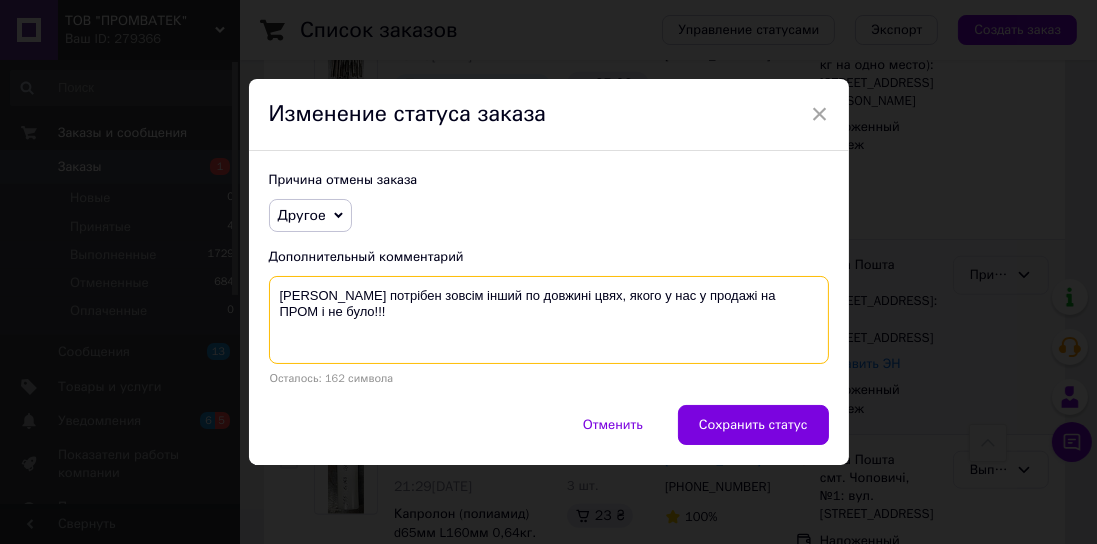 click on "[PERSON_NAME] потрібен зовсім інший по довжині цвях, якого у нас у продажі на ПРОМ і не було!!!" at bounding box center (549, 320) 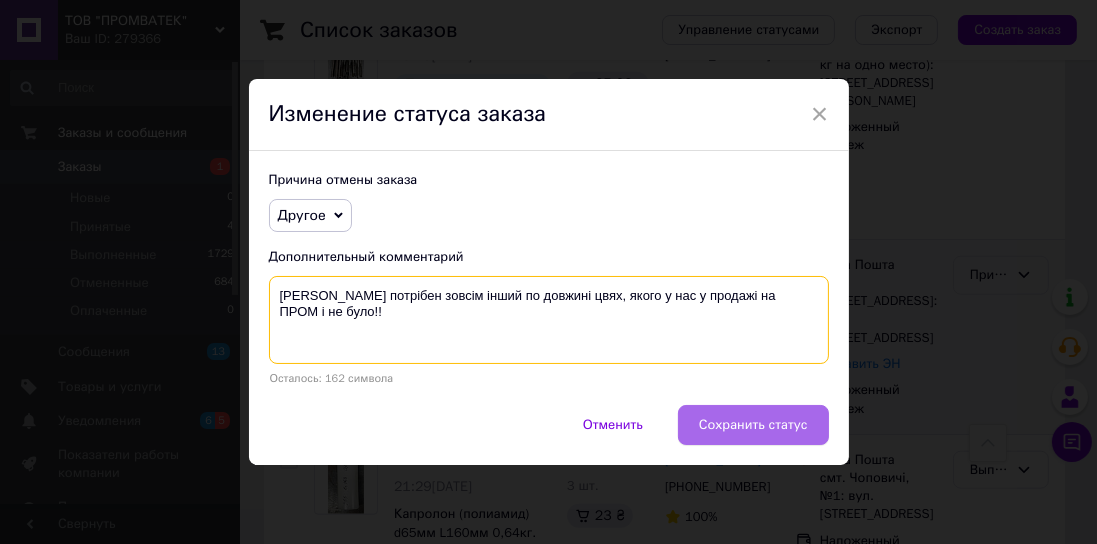 type on "[PERSON_NAME] потрібен зовсім інший по довжині цвях, якого у нас у продажі на ПРОМ і не було!!" 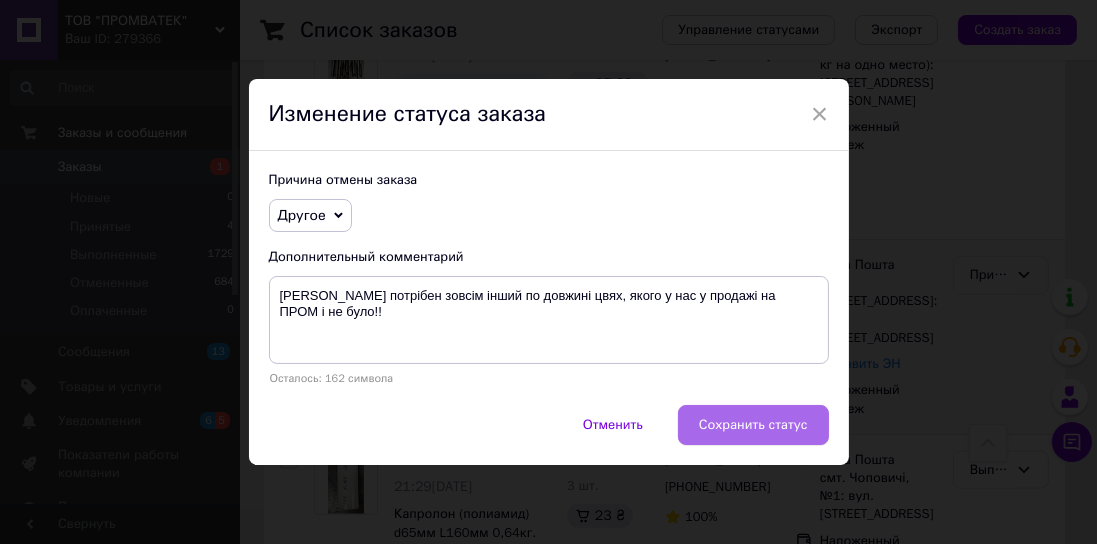 click on "Сохранить статус" at bounding box center (753, 425) 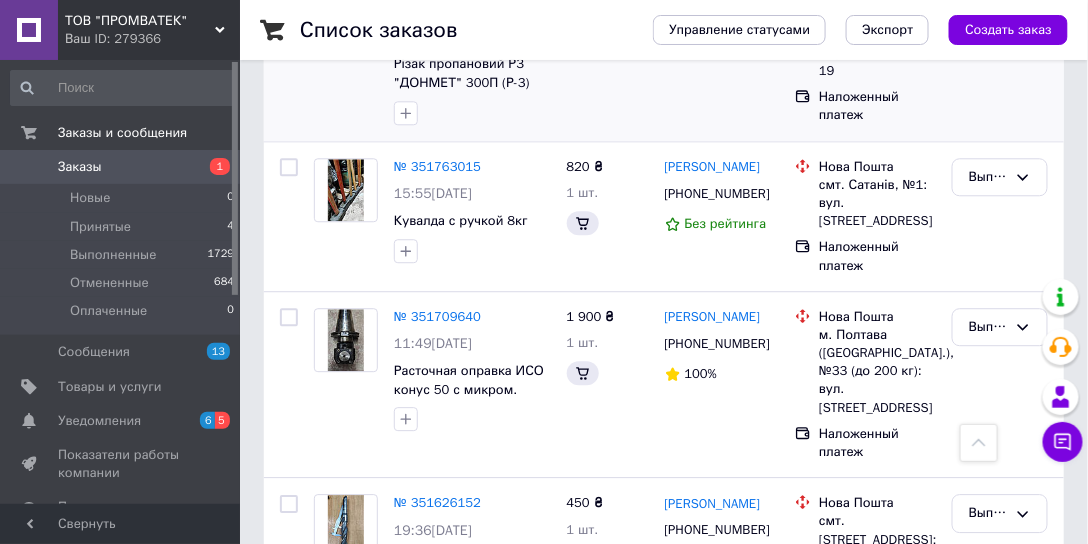 scroll, scrollTop: 971, scrollLeft: 0, axis: vertical 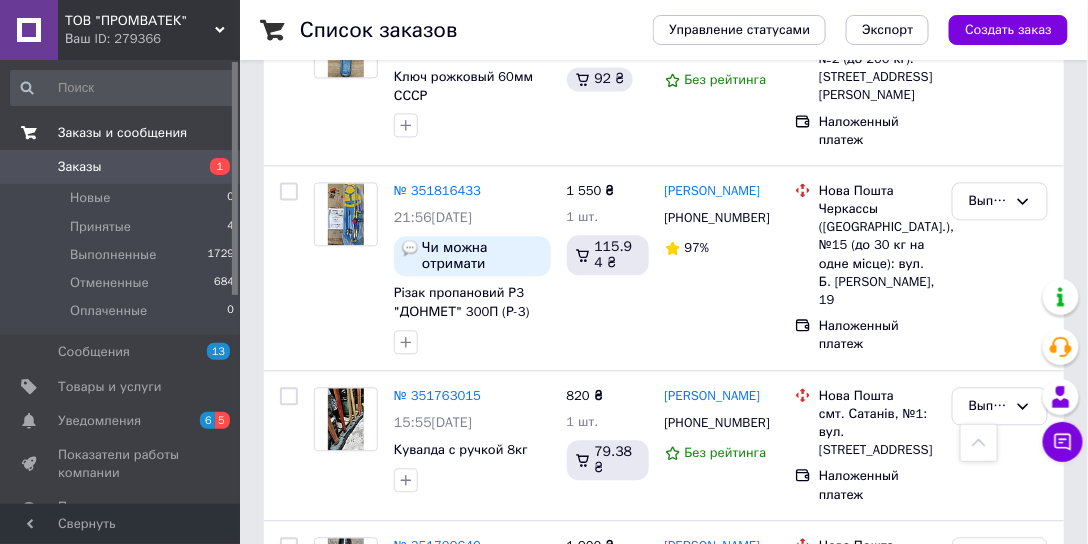 click on "Заказы и сообщения" at bounding box center (122, 133) 